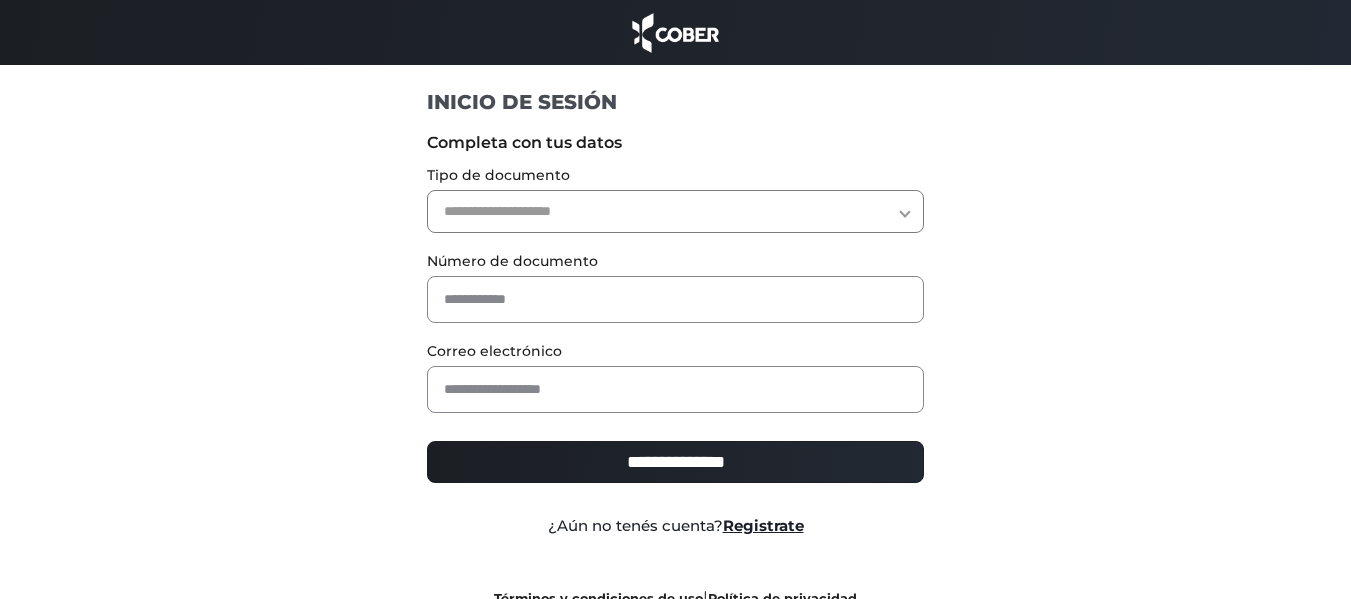 scroll, scrollTop: 0, scrollLeft: 0, axis: both 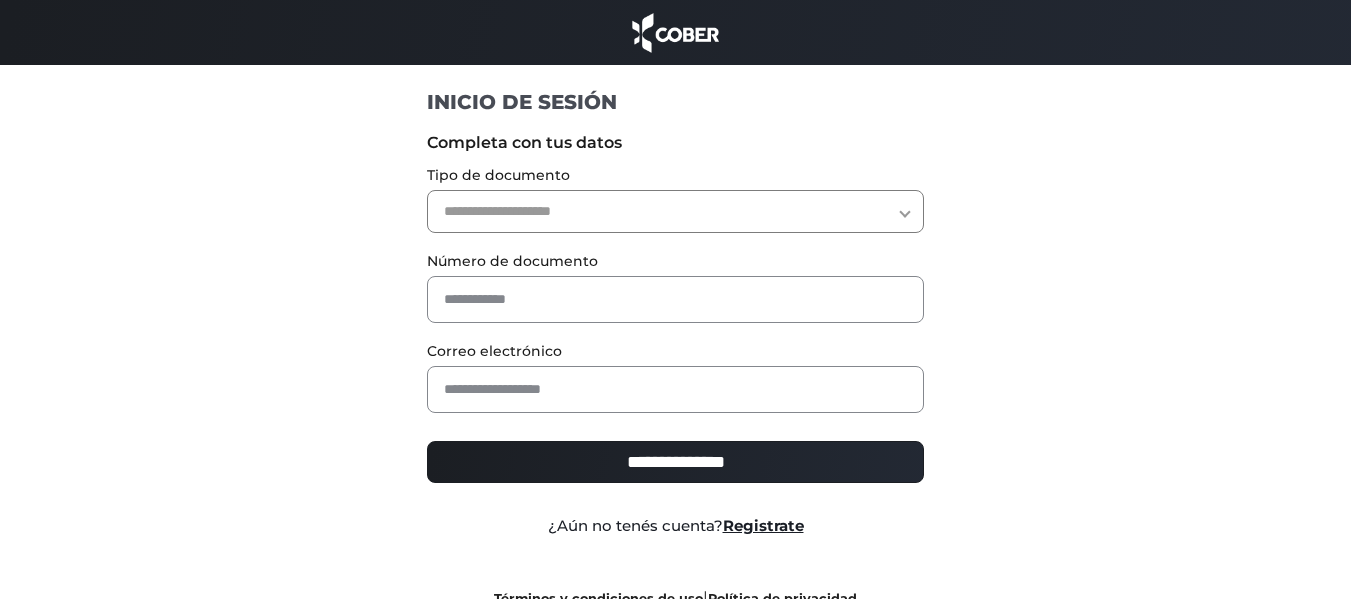 click on "**********" at bounding box center [675, 211] 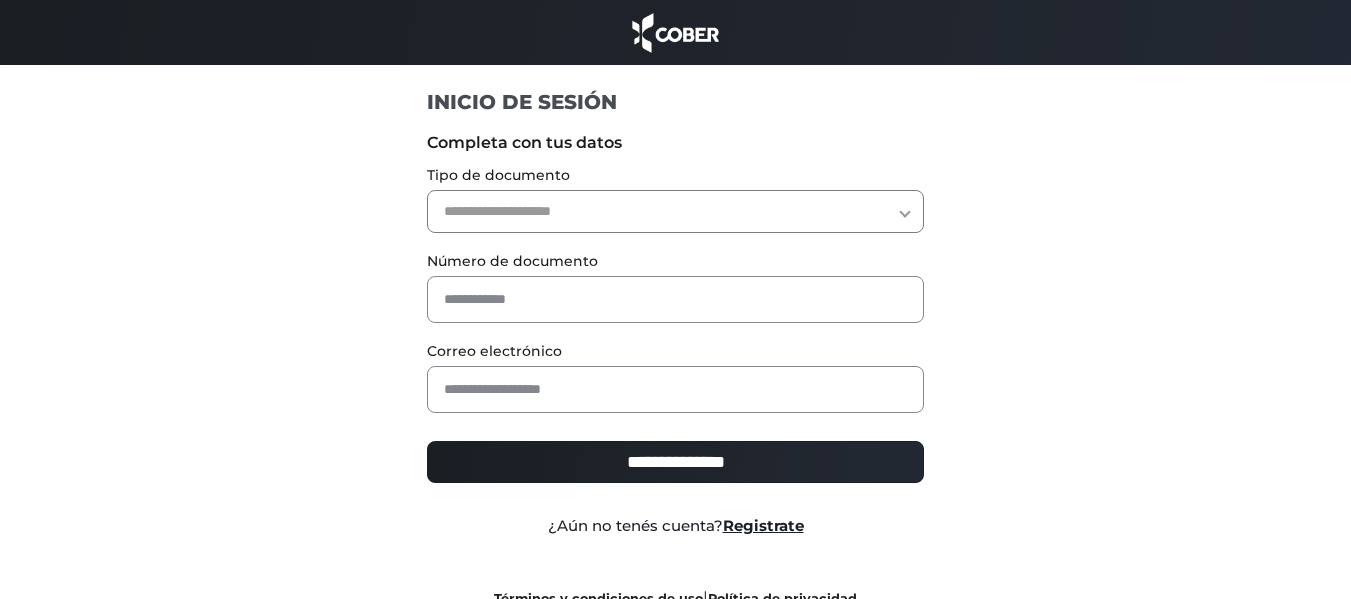 select on "***" 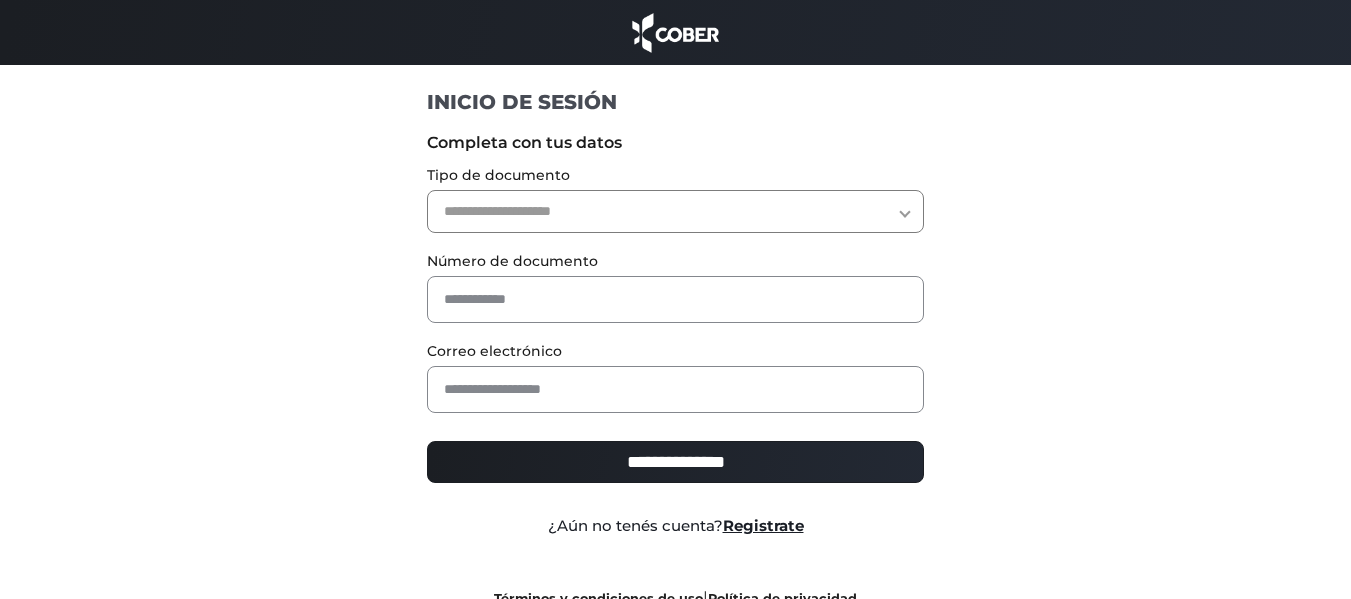 click on "**********" at bounding box center [675, 211] 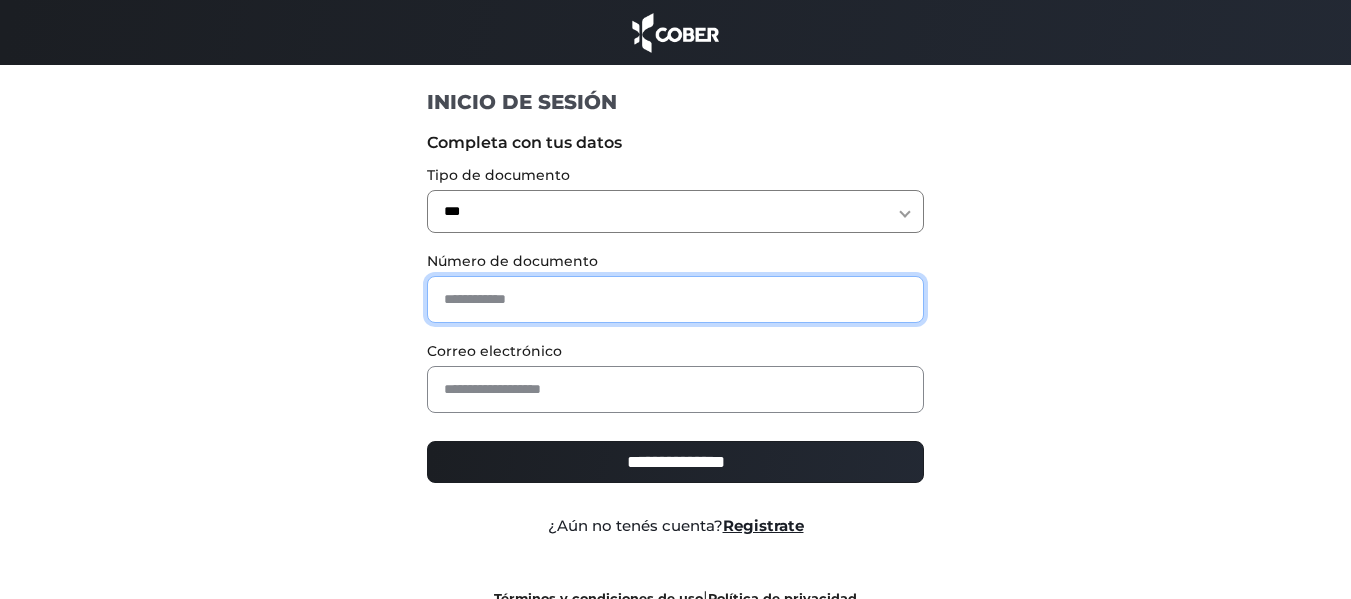 click at bounding box center [675, 299] 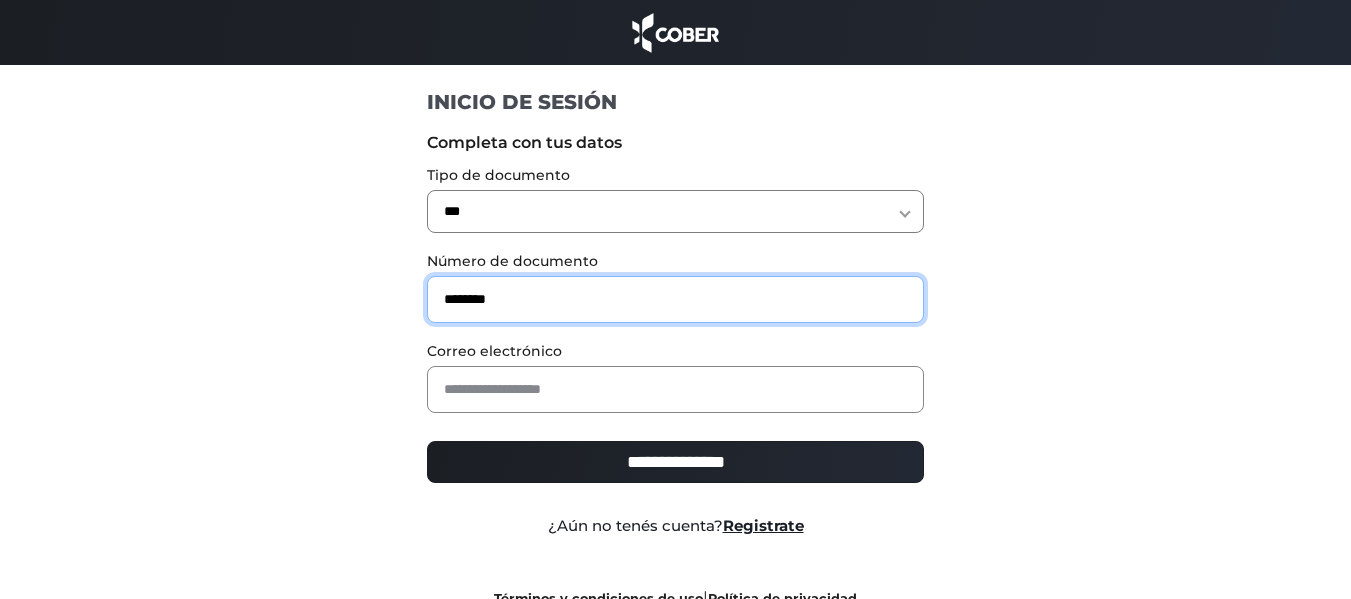 type on "********" 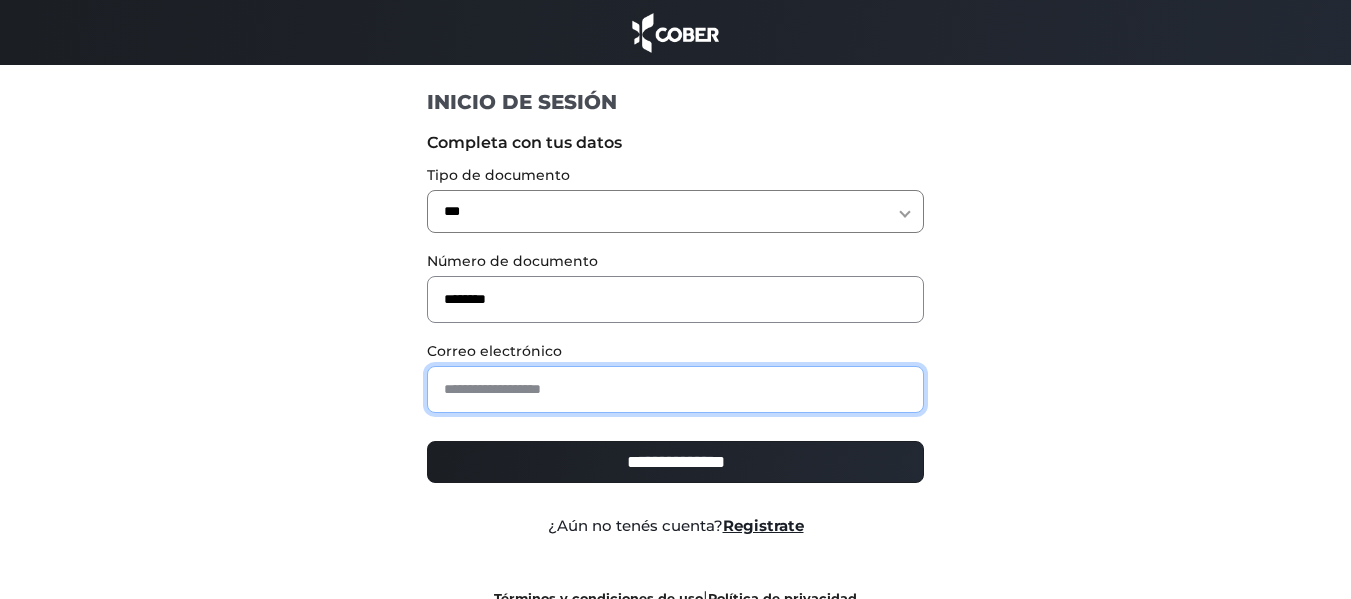 click at bounding box center [675, 389] 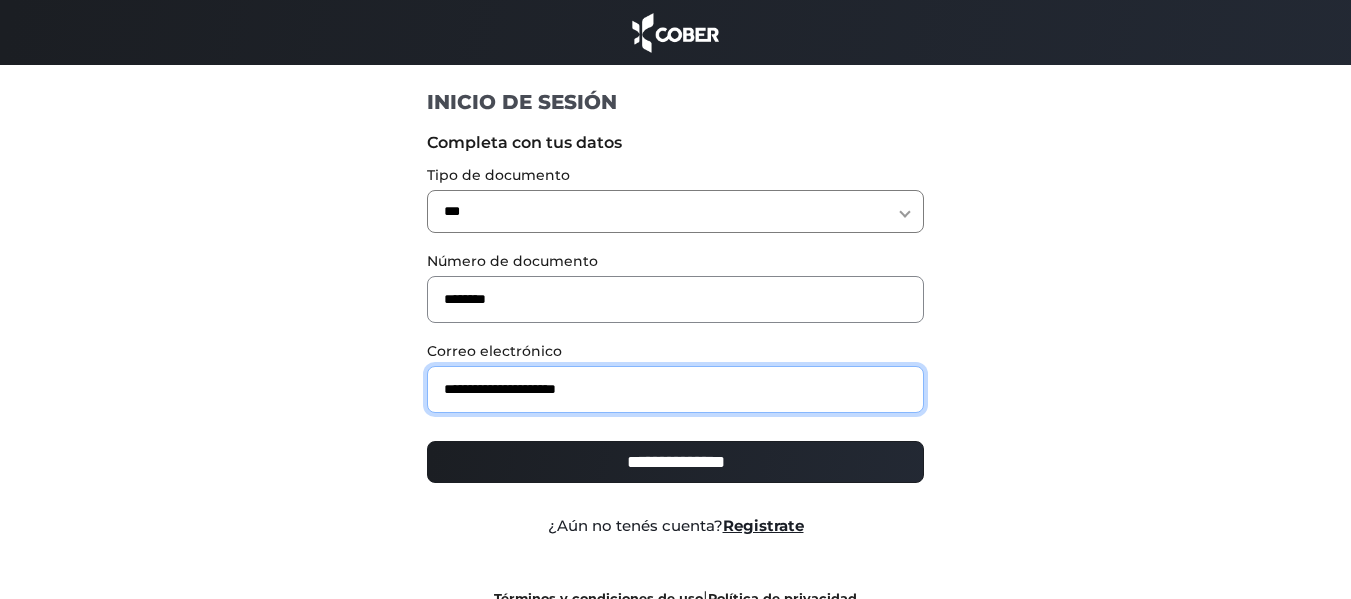 type on "**********" 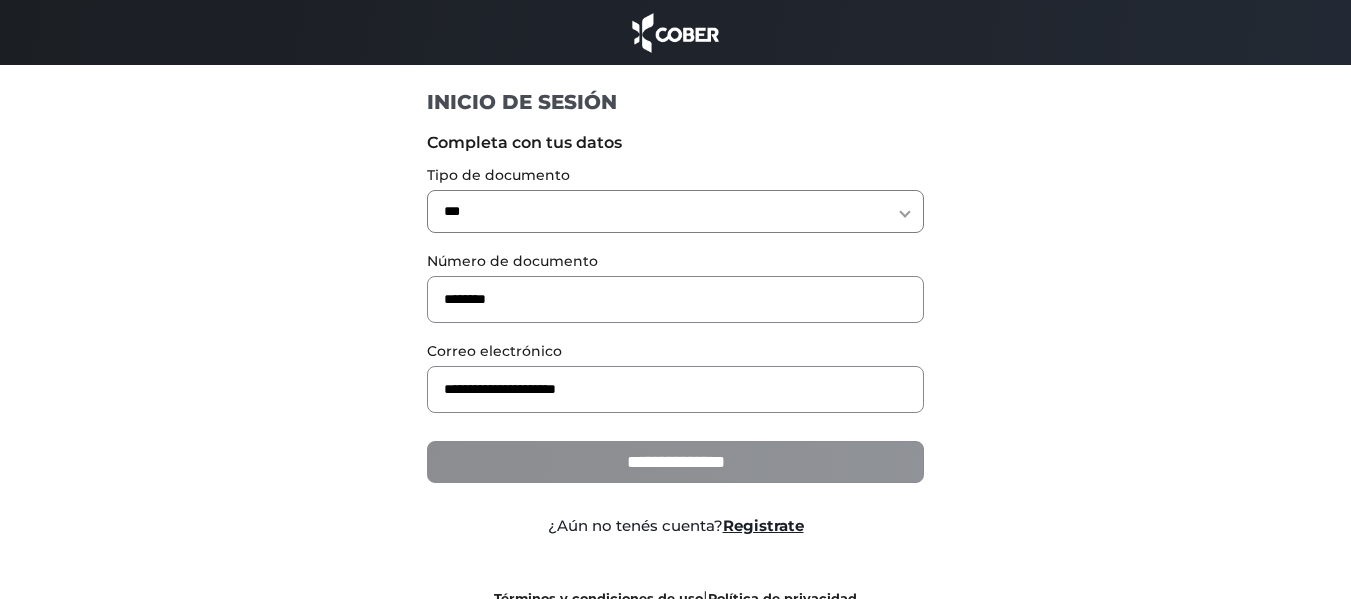 click on "**********" at bounding box center (675, 462) 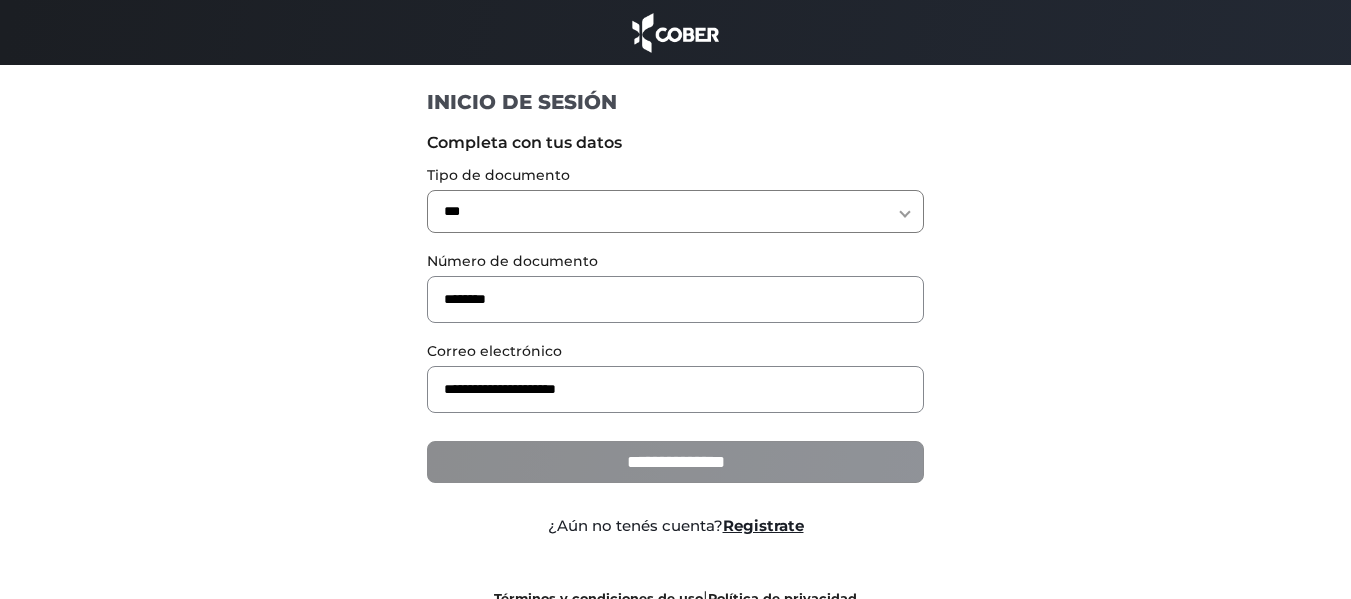 type on "**********" 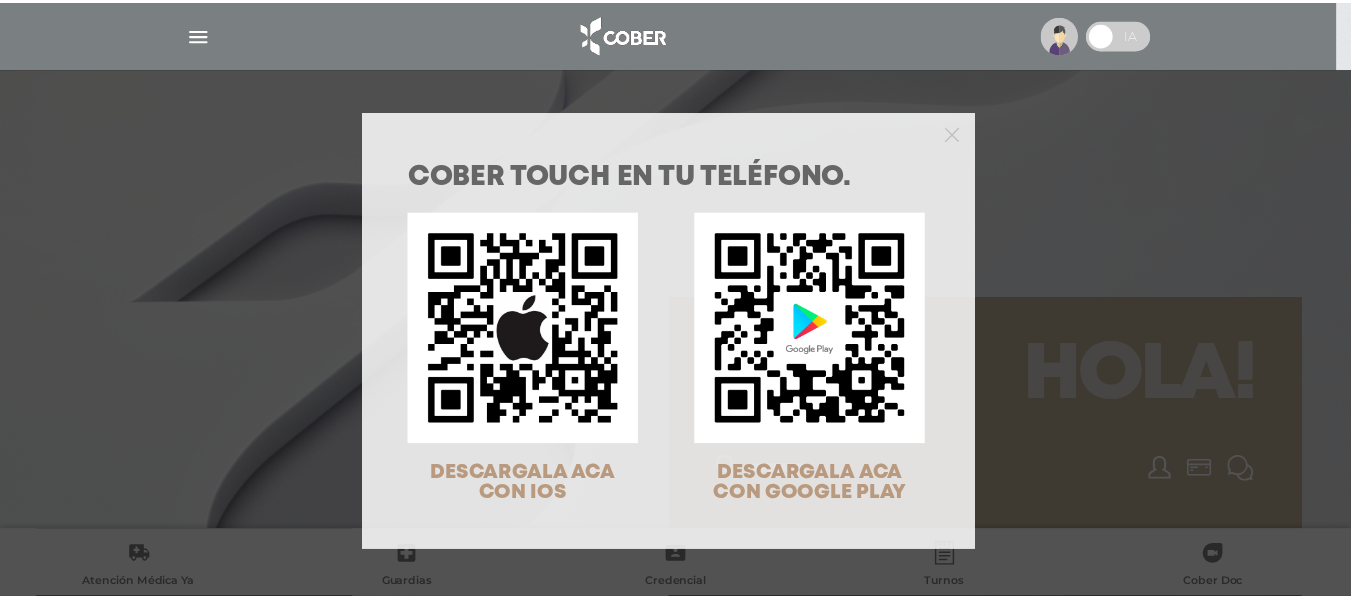 scroll, scrollTop: 0, scrollLeft: 0, axis: both 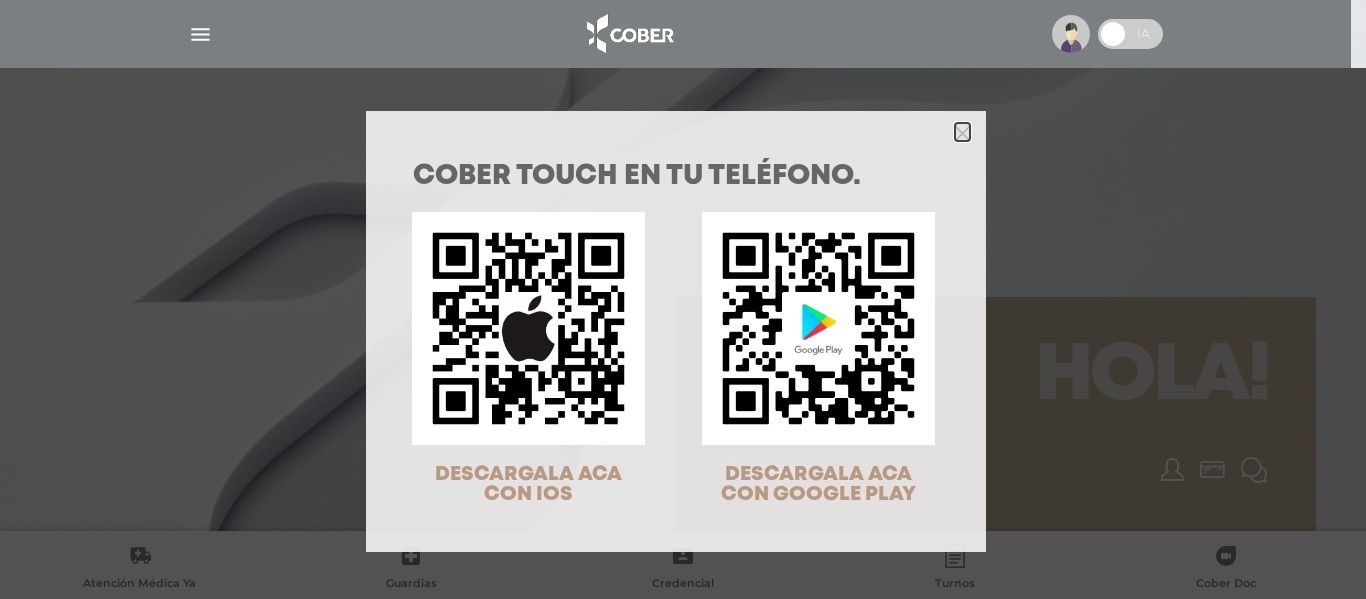click 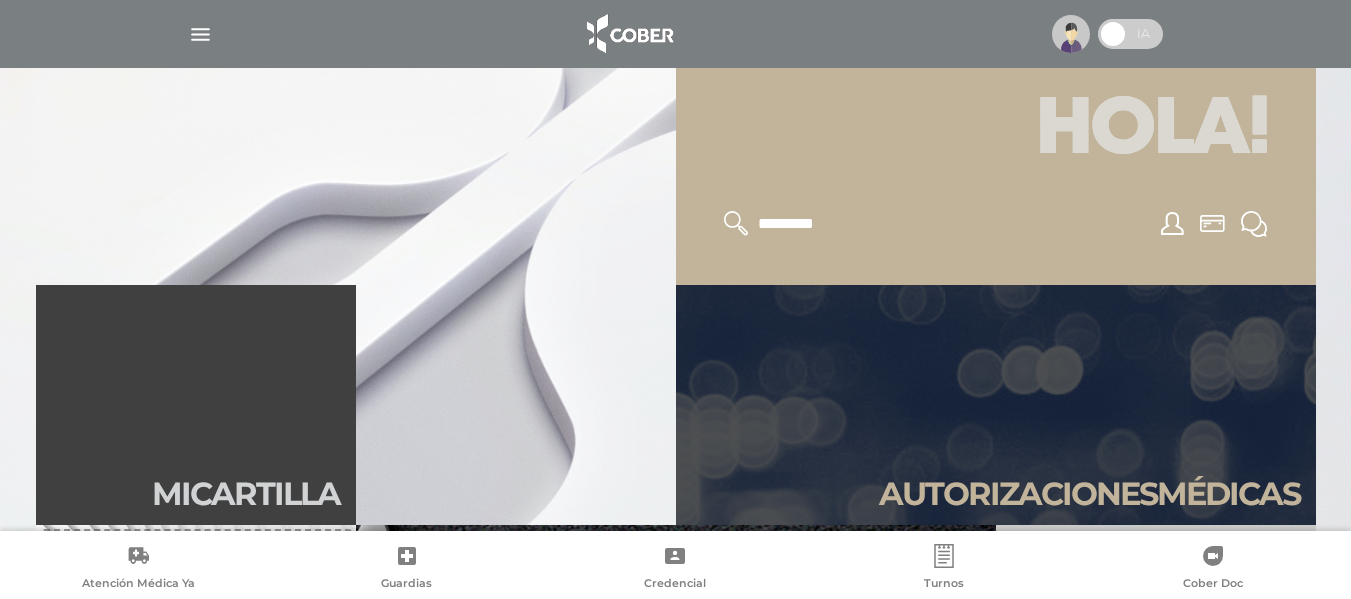 scroll, scrollTop: 300, scrollLeft: 0, axis: vertical 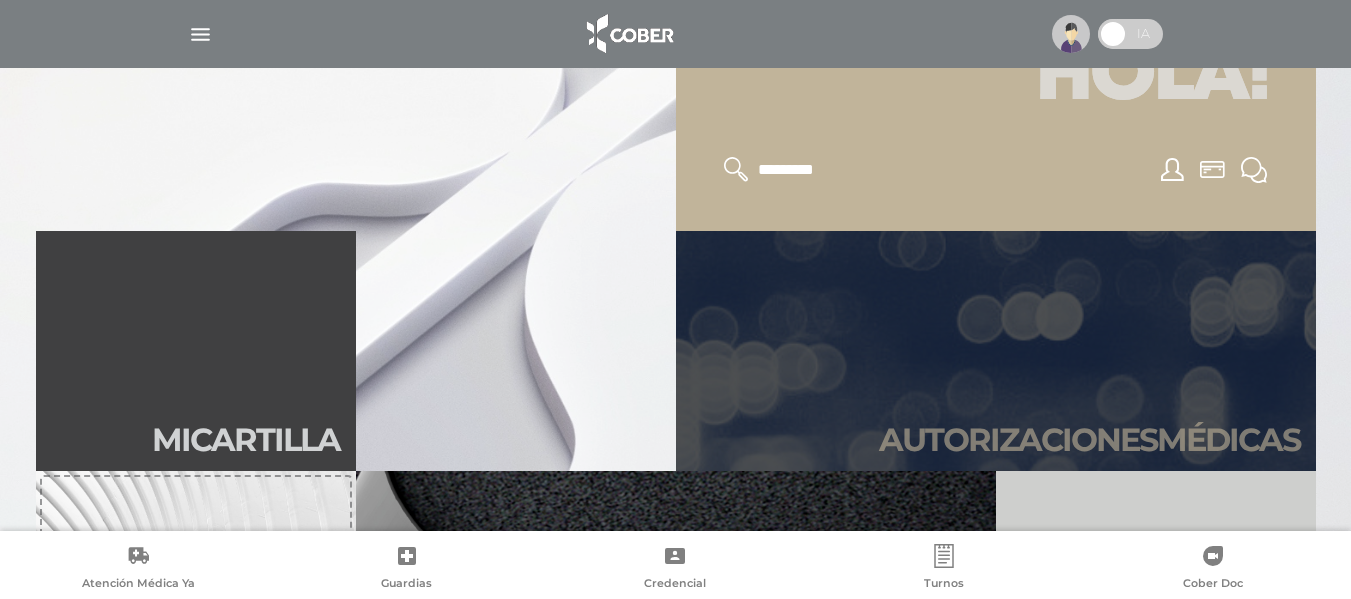 click on "Autori zaciones  médicas" at bounding box center [996, 351] 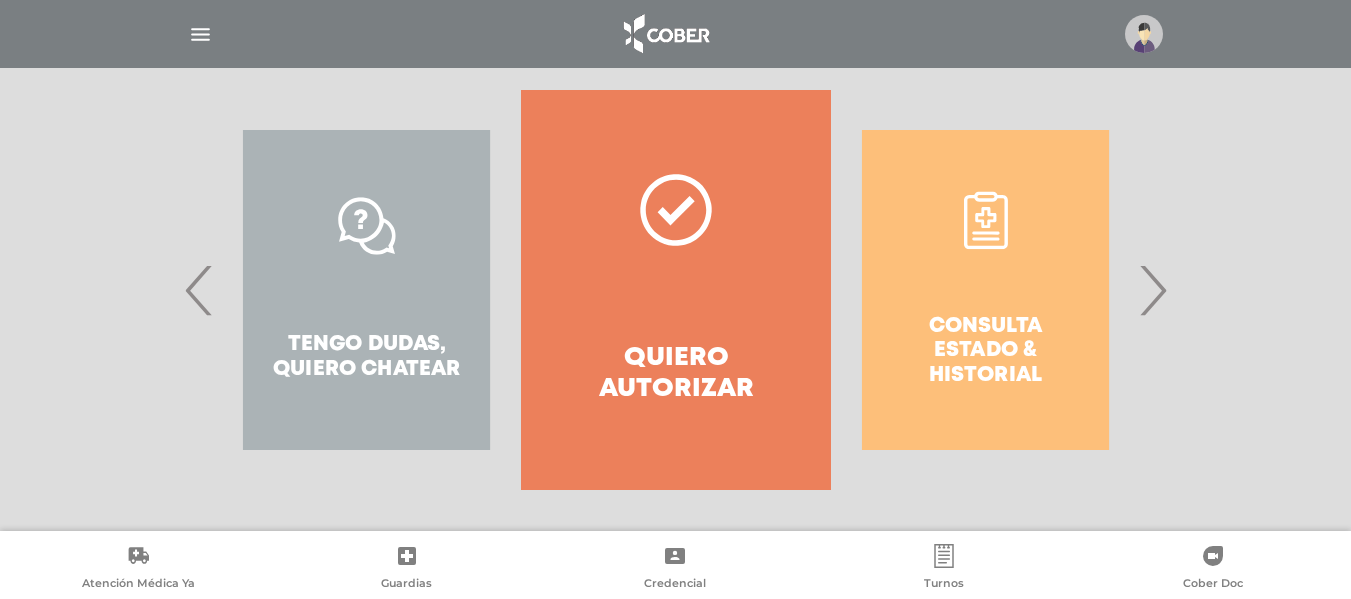scroll, scrollTop: 405, scrollLeft: 0, axis: vertical 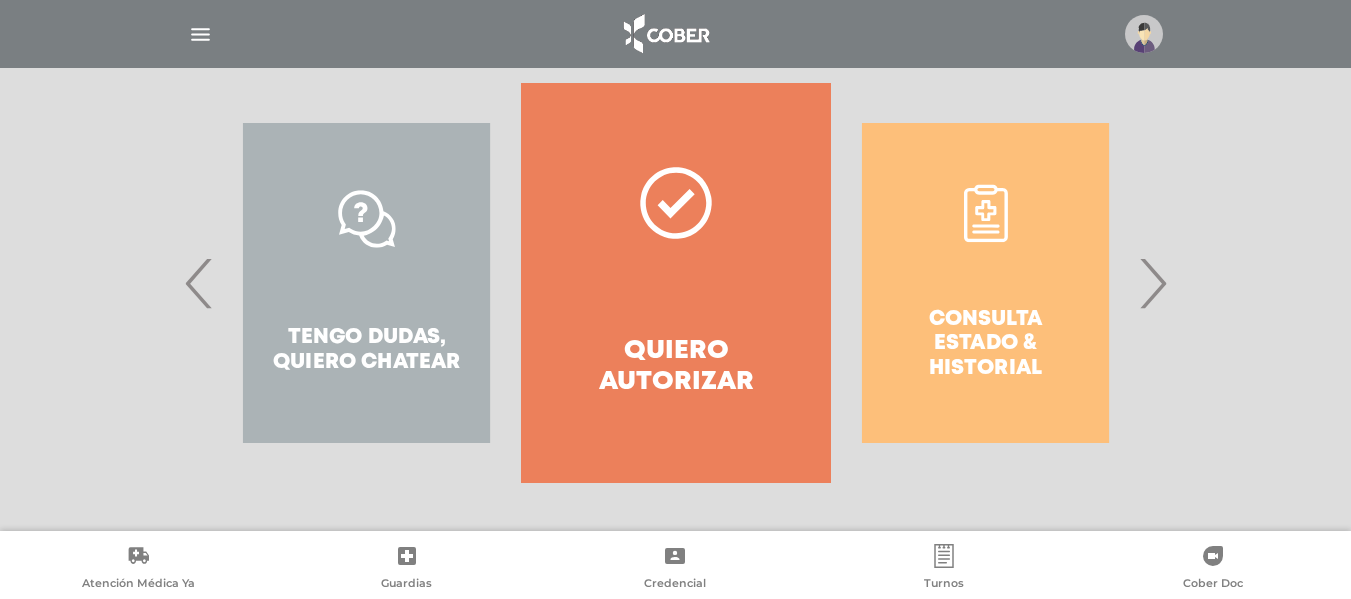 click on "Quiero autorizar" at bounding box center [675, 283] 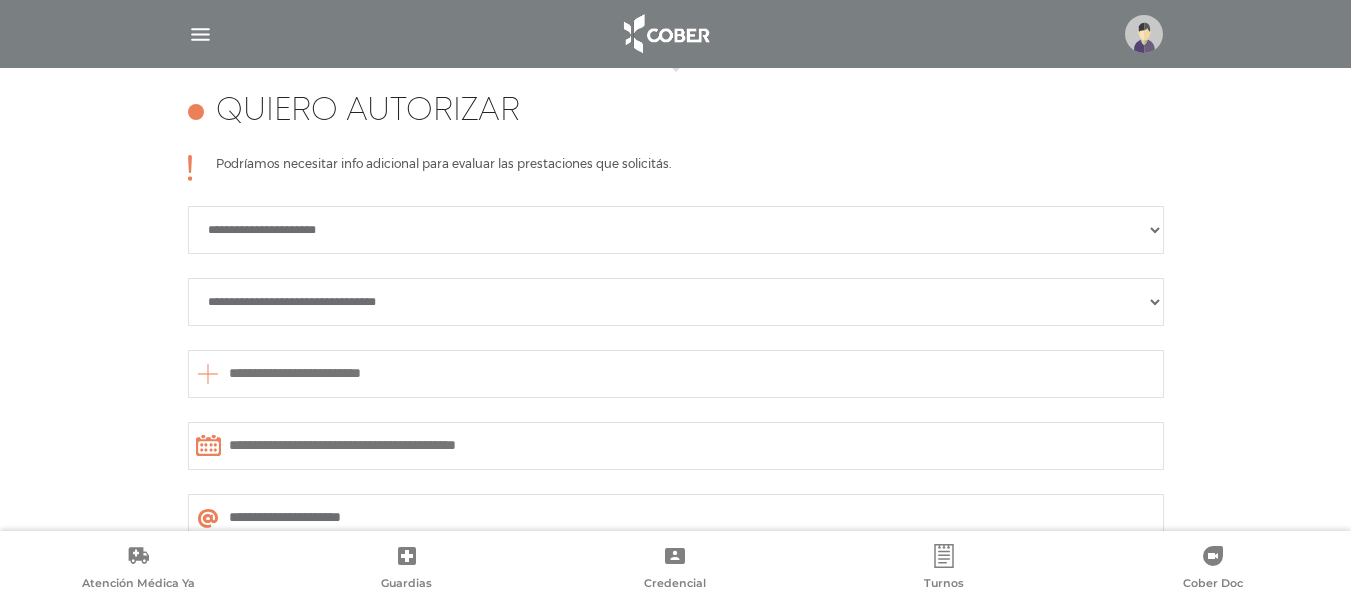 scroll, scrollTop: 888, scrollLeft: 0, axis: vertical 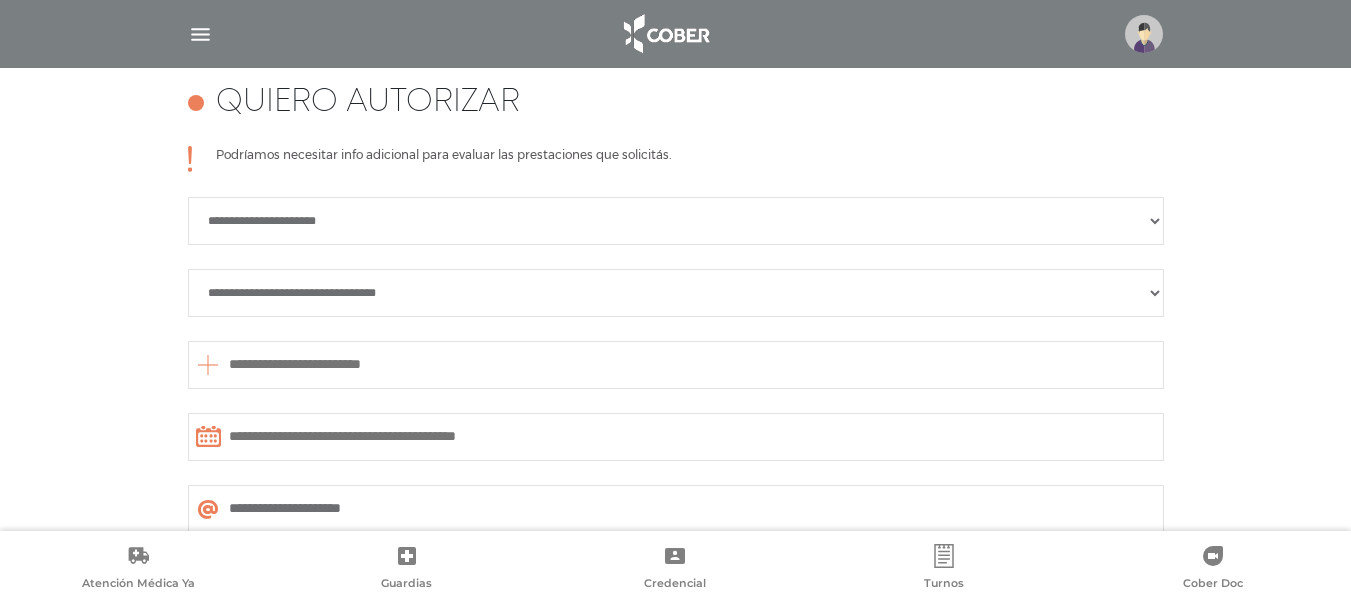 click on "**********" at bounding box center [676, 221] 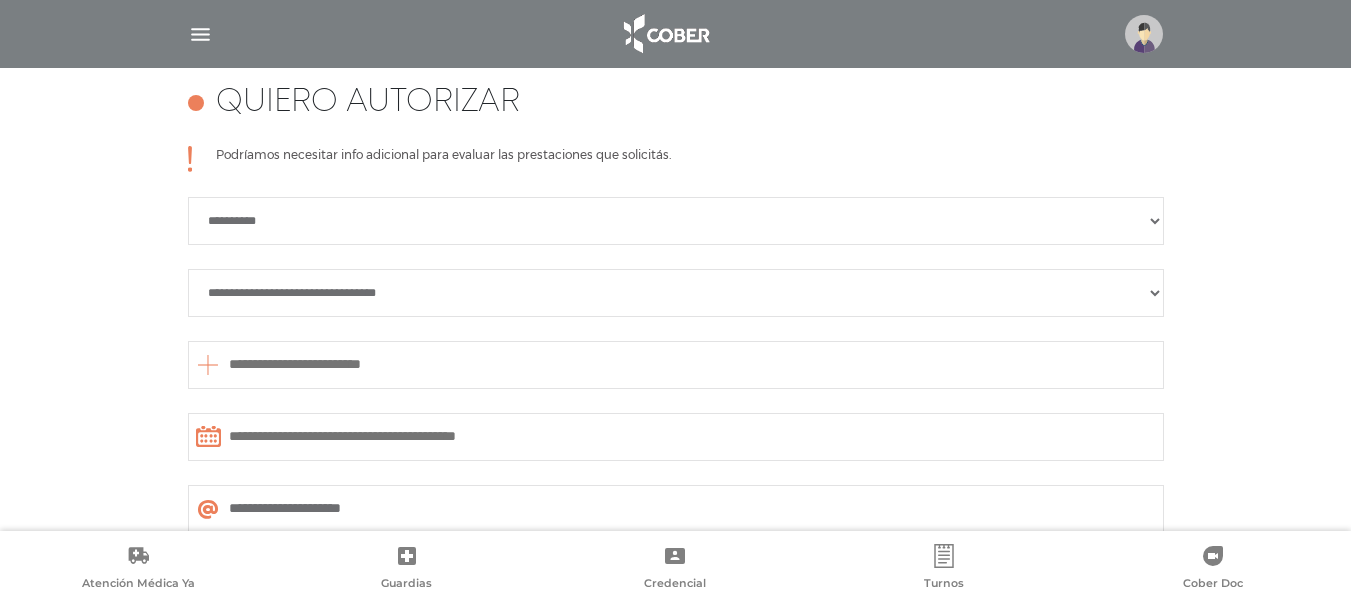 click on "**********" at bounding box center (676, 293) 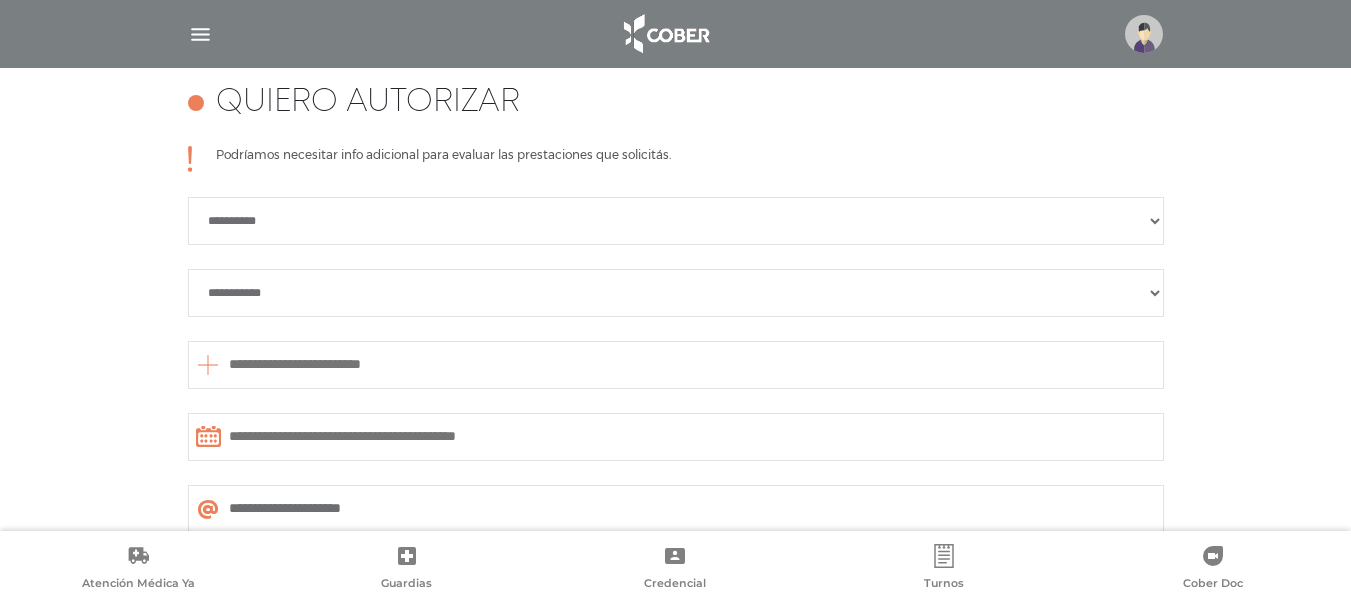 click on "**********" at bounding box center [676, 293] 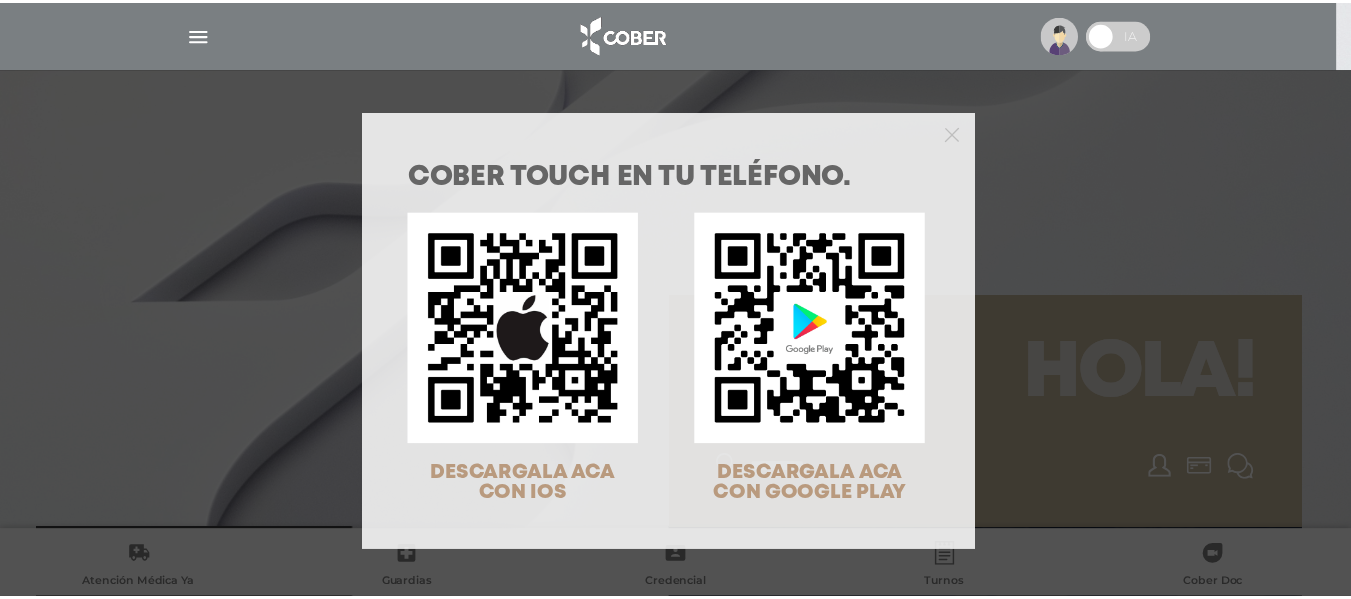 scroll, scrollTop: 0, scrollLeft: 0, axis: both 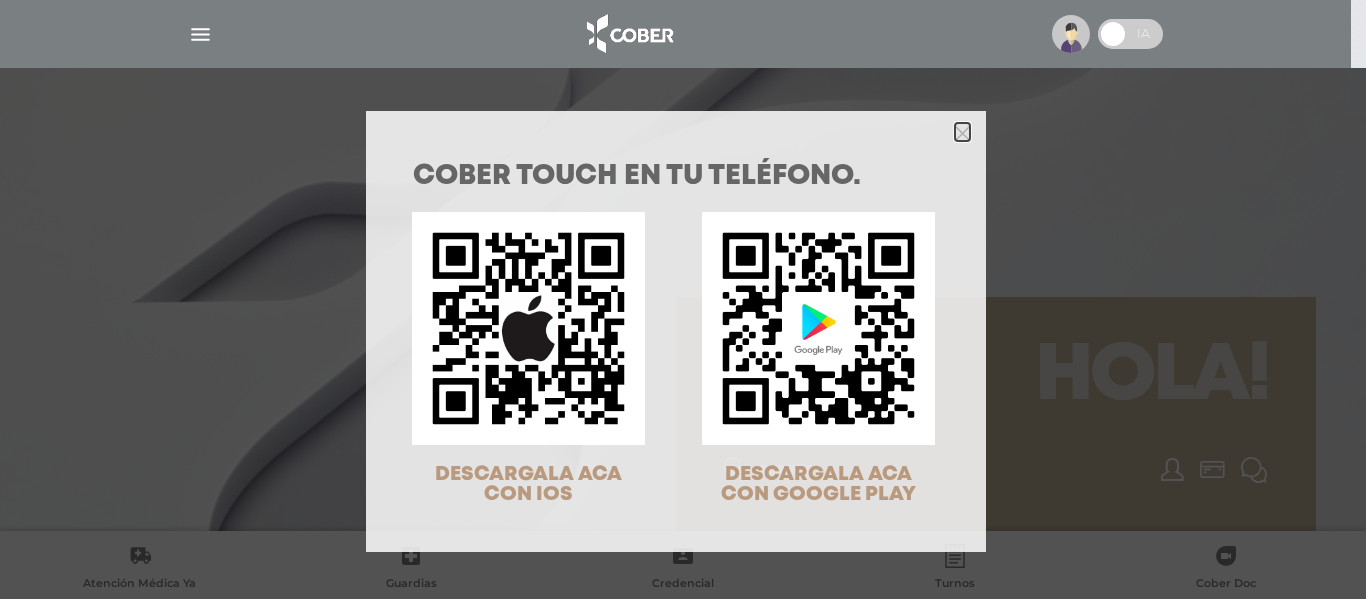 click 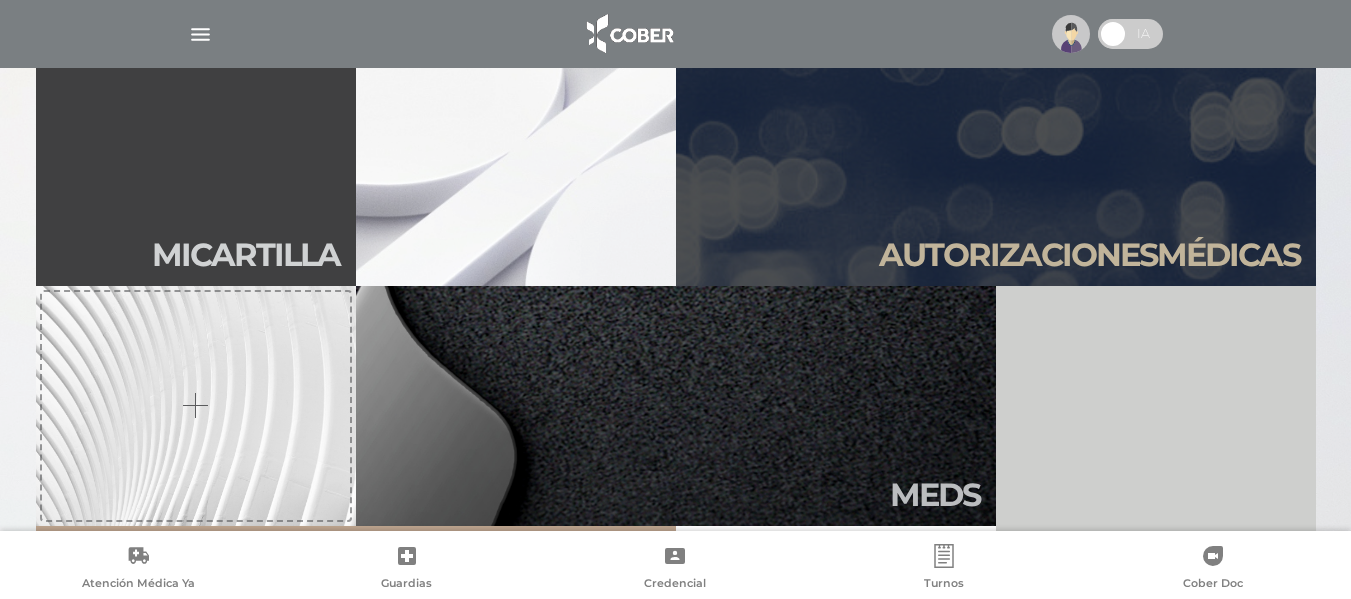 scroll, scrollTop: 600, scrollLeft: 0, axis: vertical 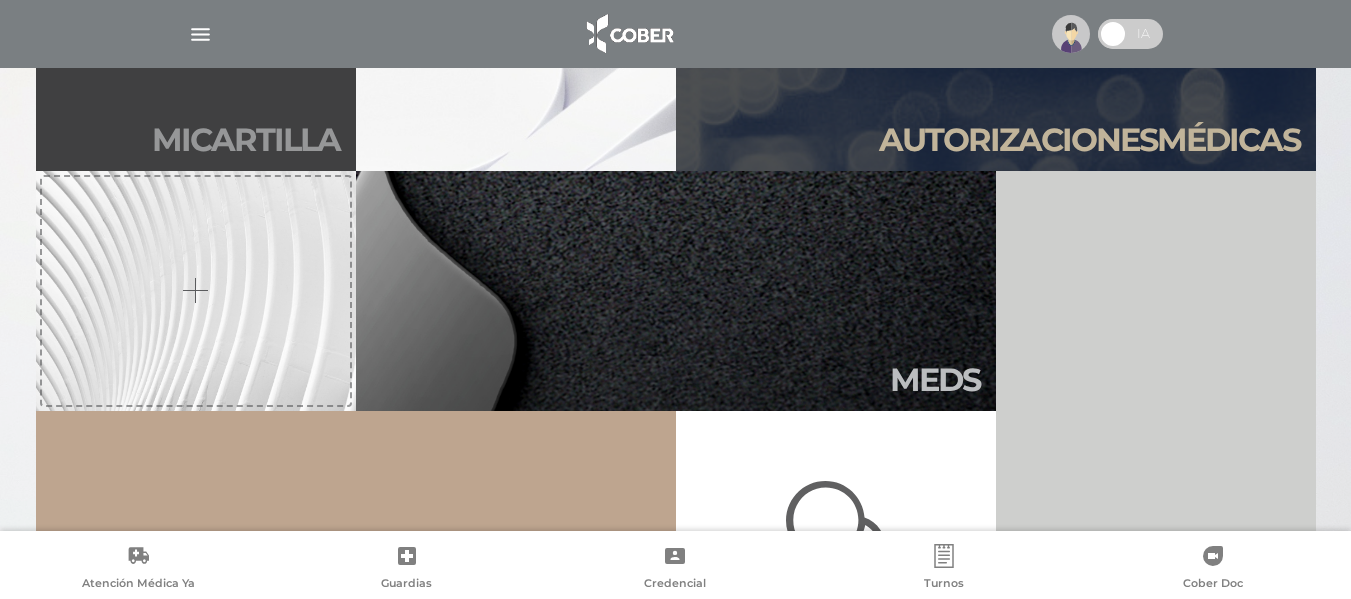 click on "Mi  car tilla" at bounding box center (196, 51) 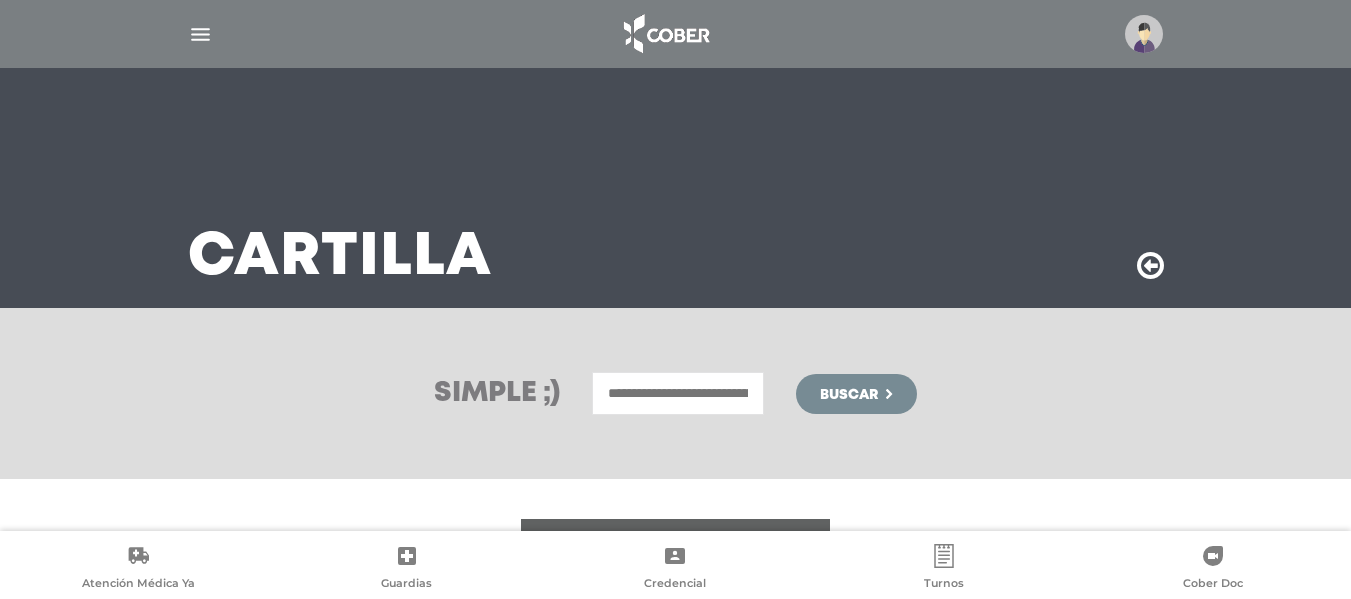 scroll, scrollTop: 0, scrollLeft: 0, axis: both 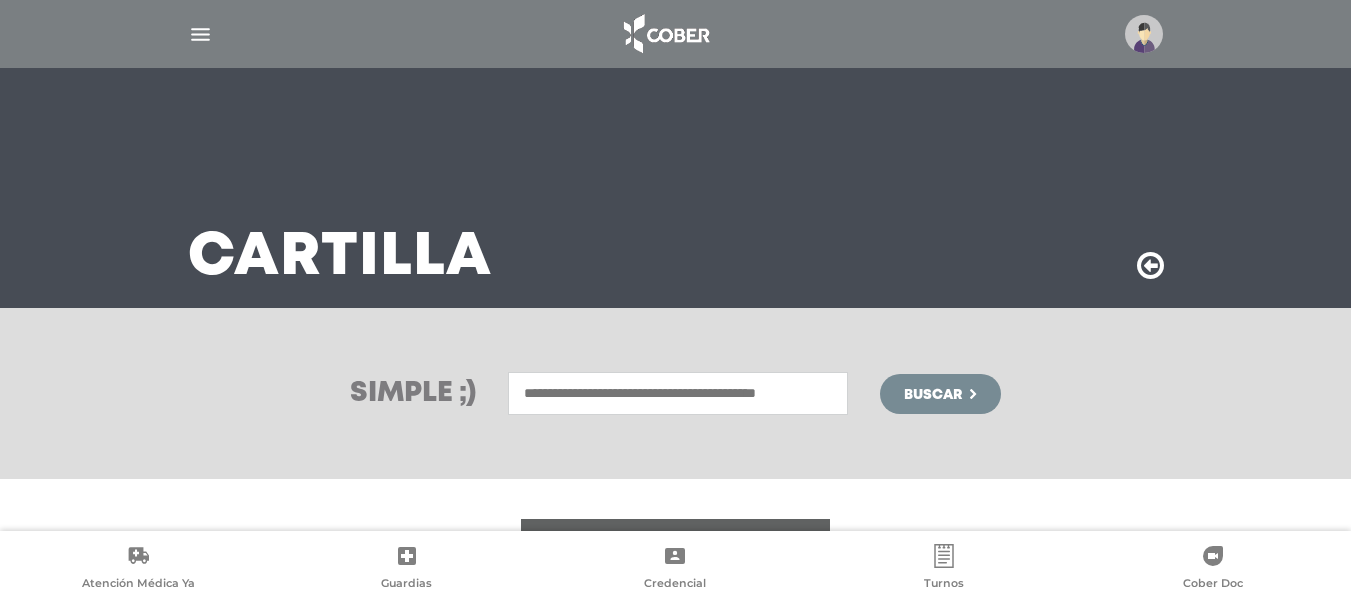 click at bounding box center (678, 393) 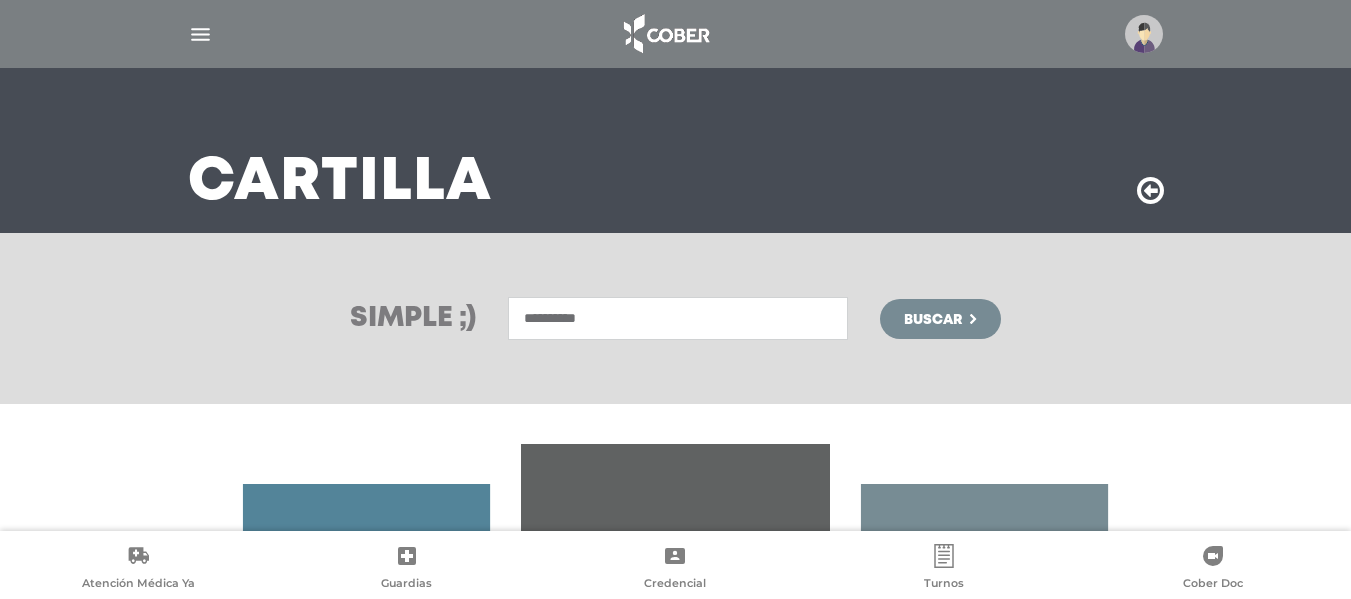 scroll, scrollTop: 300, scrollLeft: 0, axis: vertical 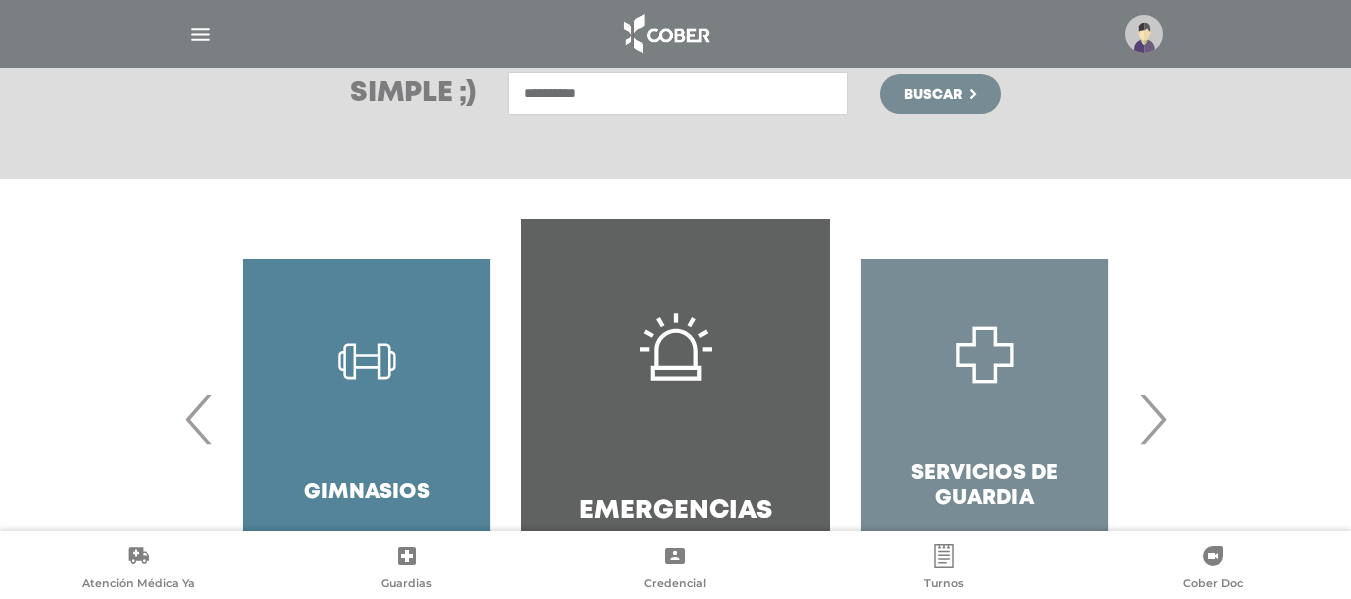type on "**********" 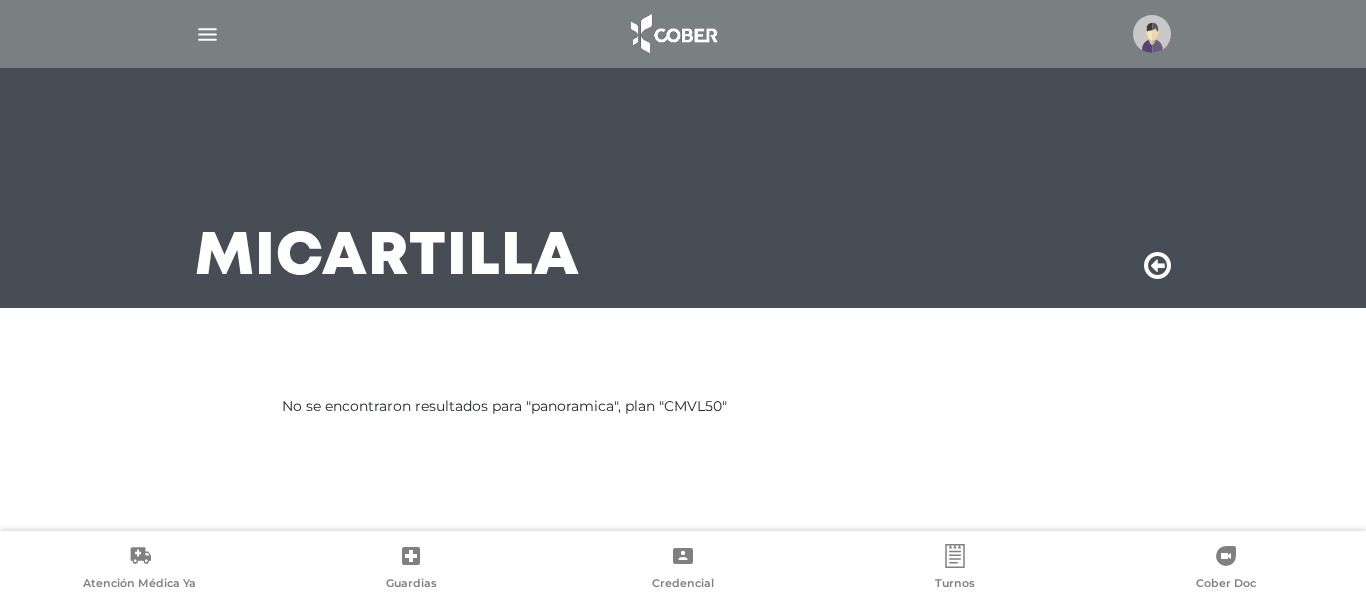 scroll, scrollTop: 0, scrollLeft: 0, axis: both 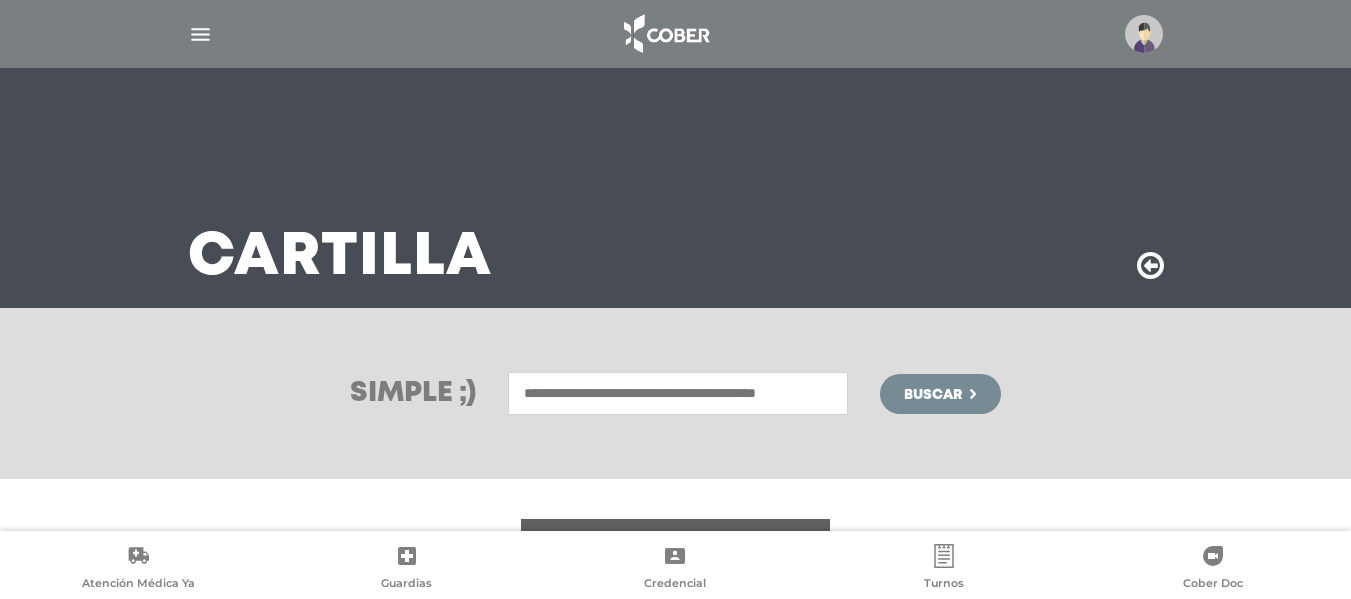 click at bounding box center [678, 393] 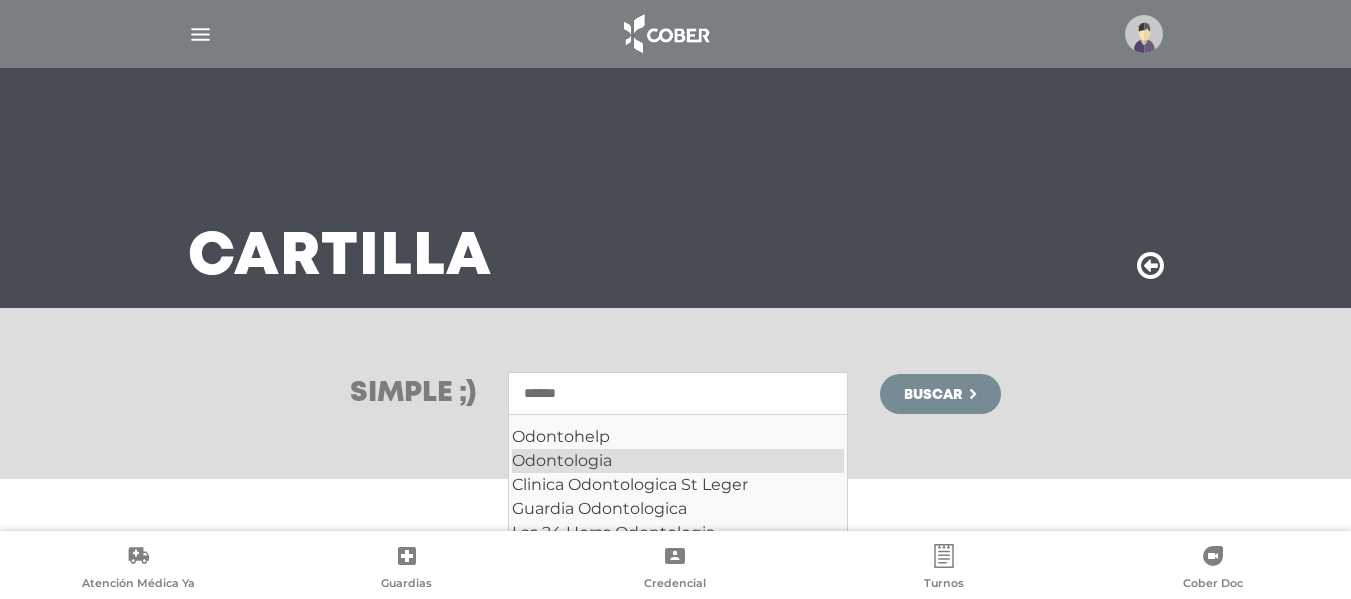 click on "Odontologia" at bounding box center (678, 461) 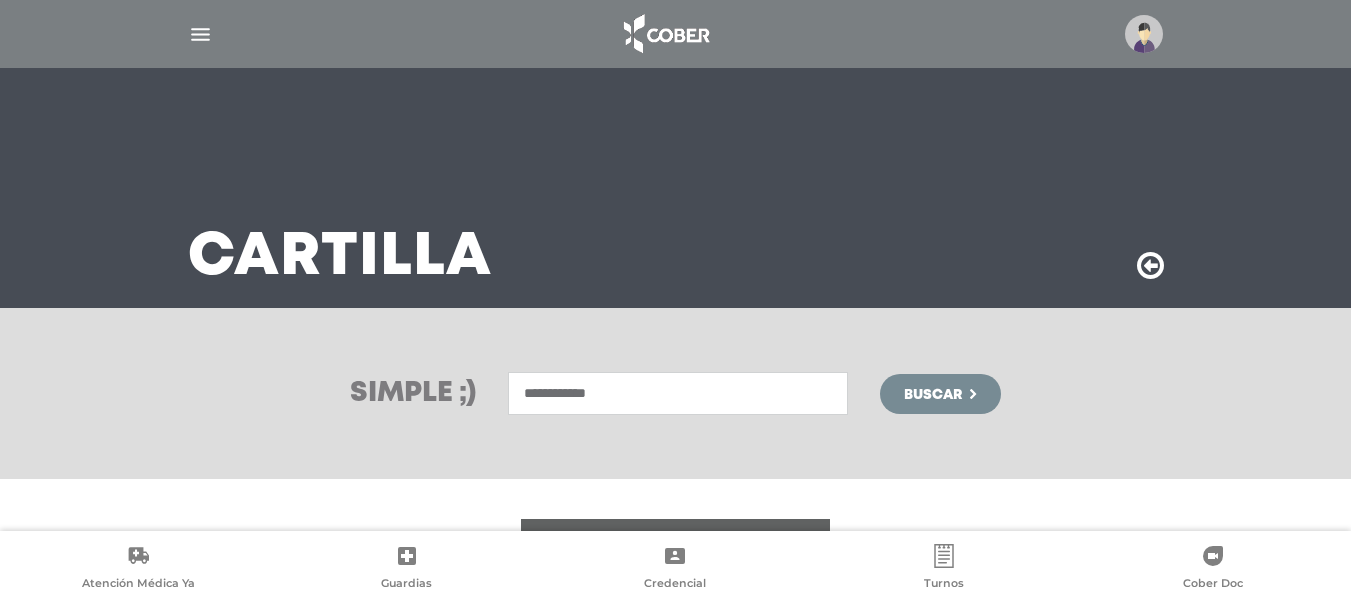 type on "**********" 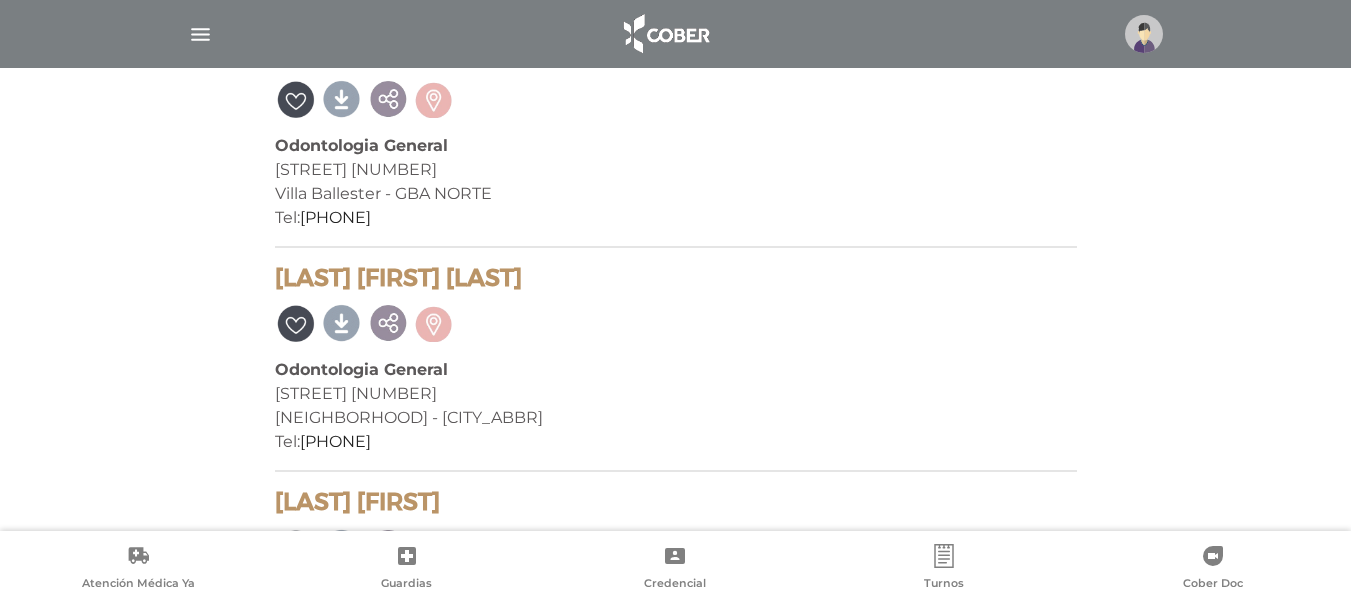 scroll, scrollTop: 12100, scrollLeft: 0, axis: vertical 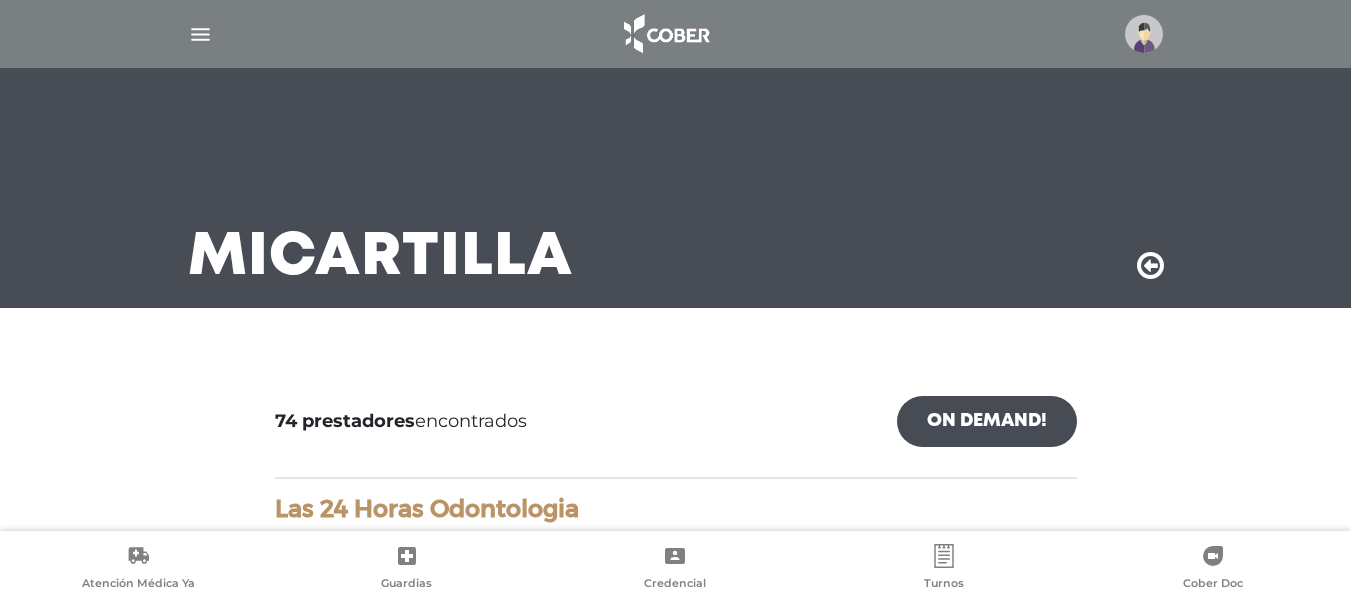 click at bounding box center (1150, 266) 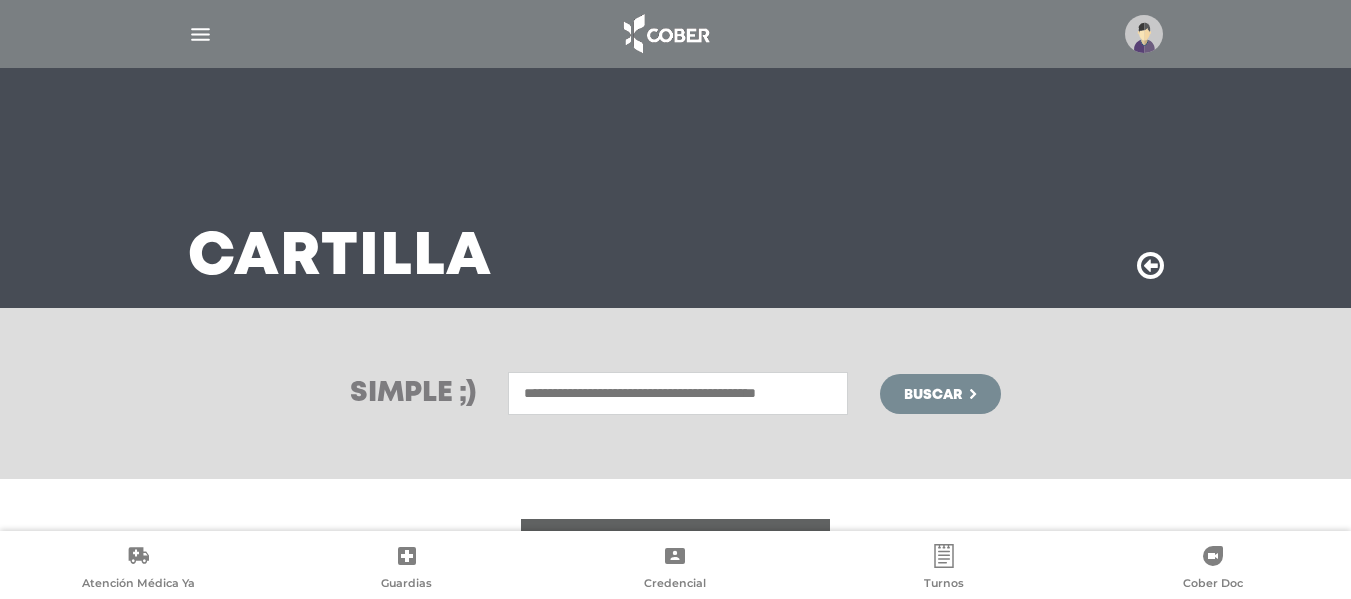 scroll, scrollTop: 0, scrollLeft: 0, axis: both 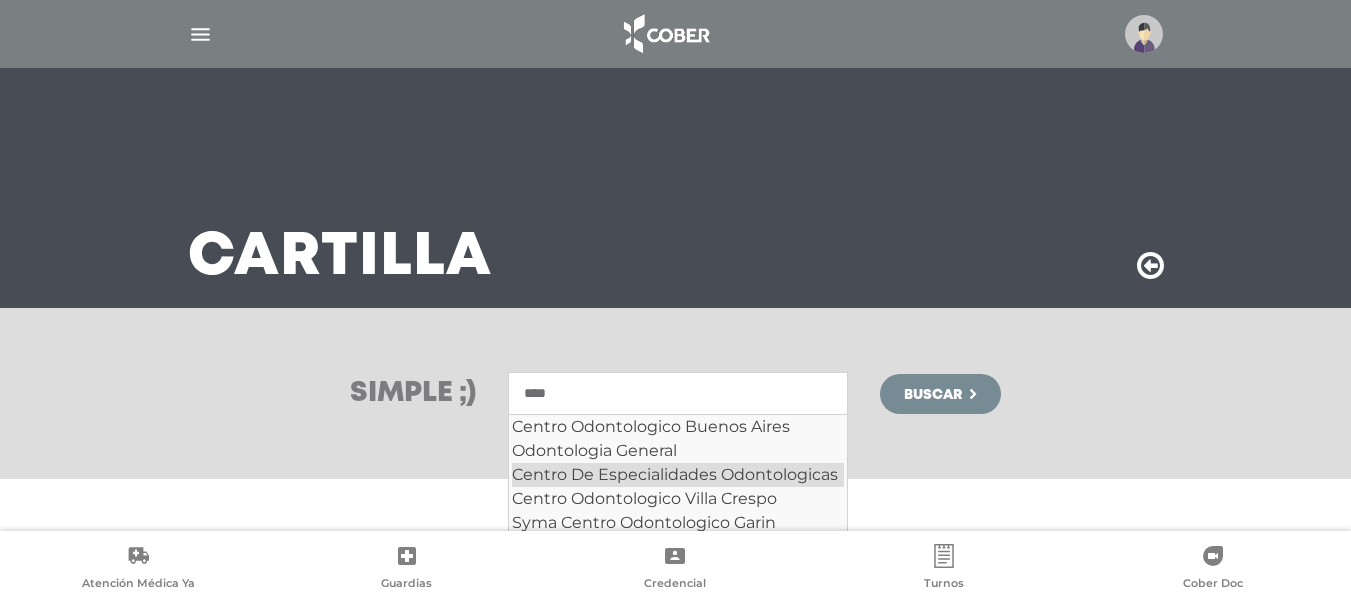 click on "Centro De Especialidades Odontologicas" at bounding box center [678, 475] 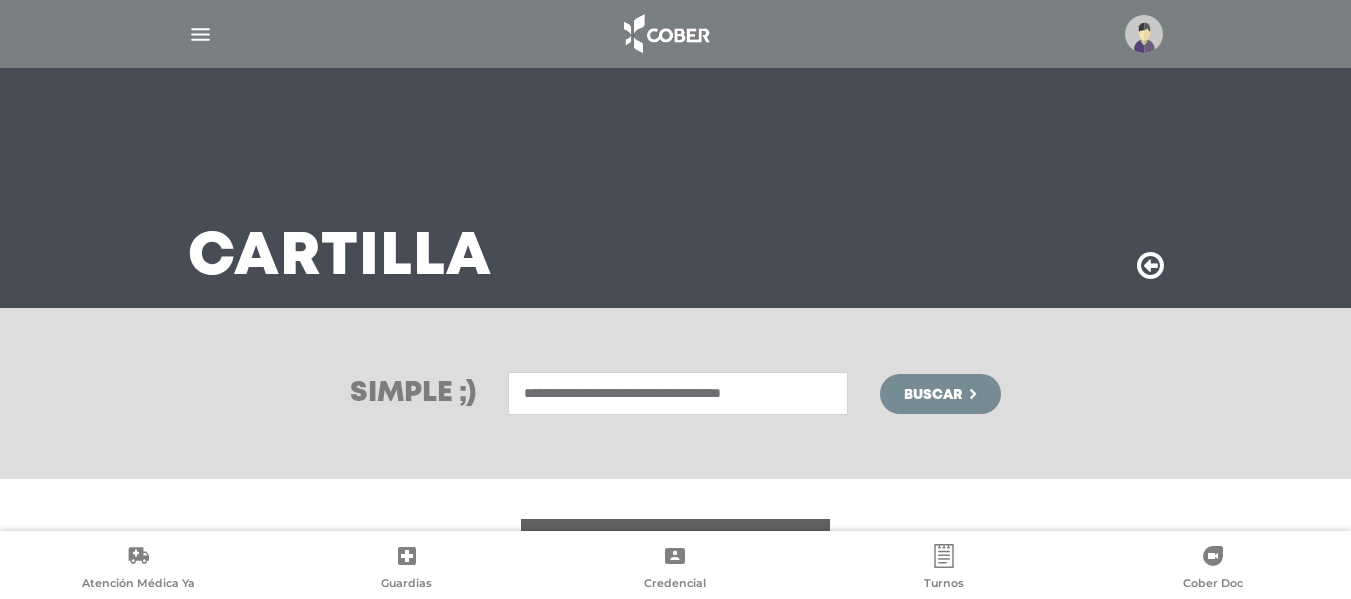 type on "**********" 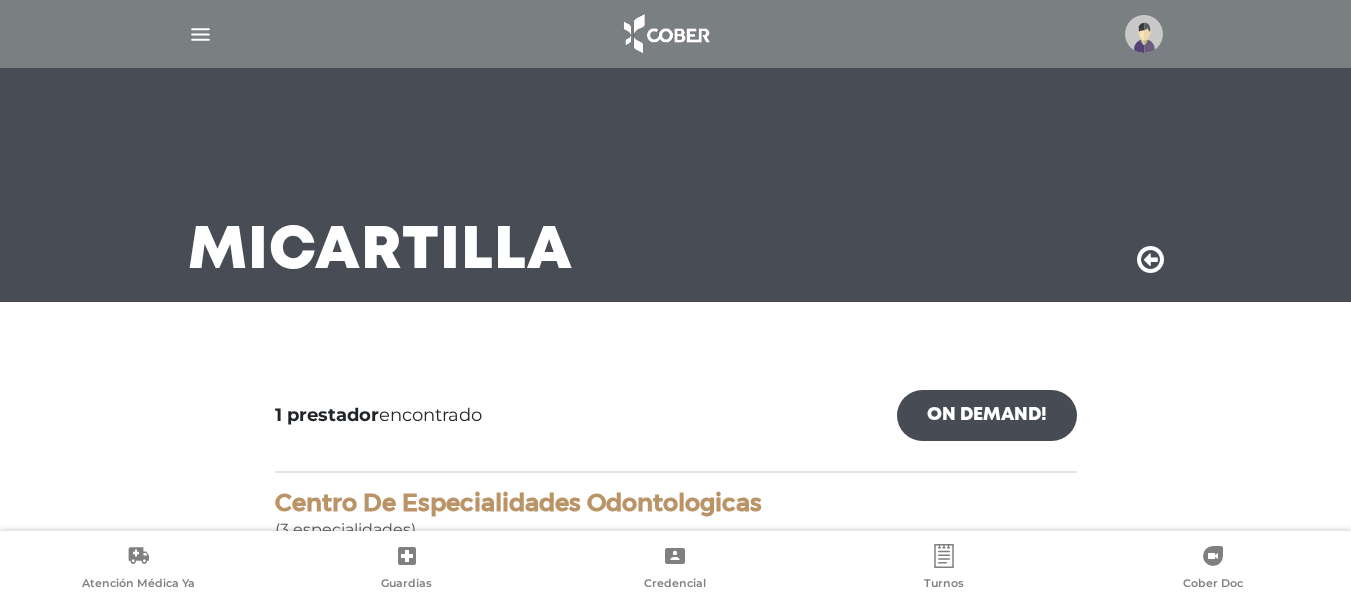 scroll, scrollTop: 0, scrollLeft: 0, axis: both 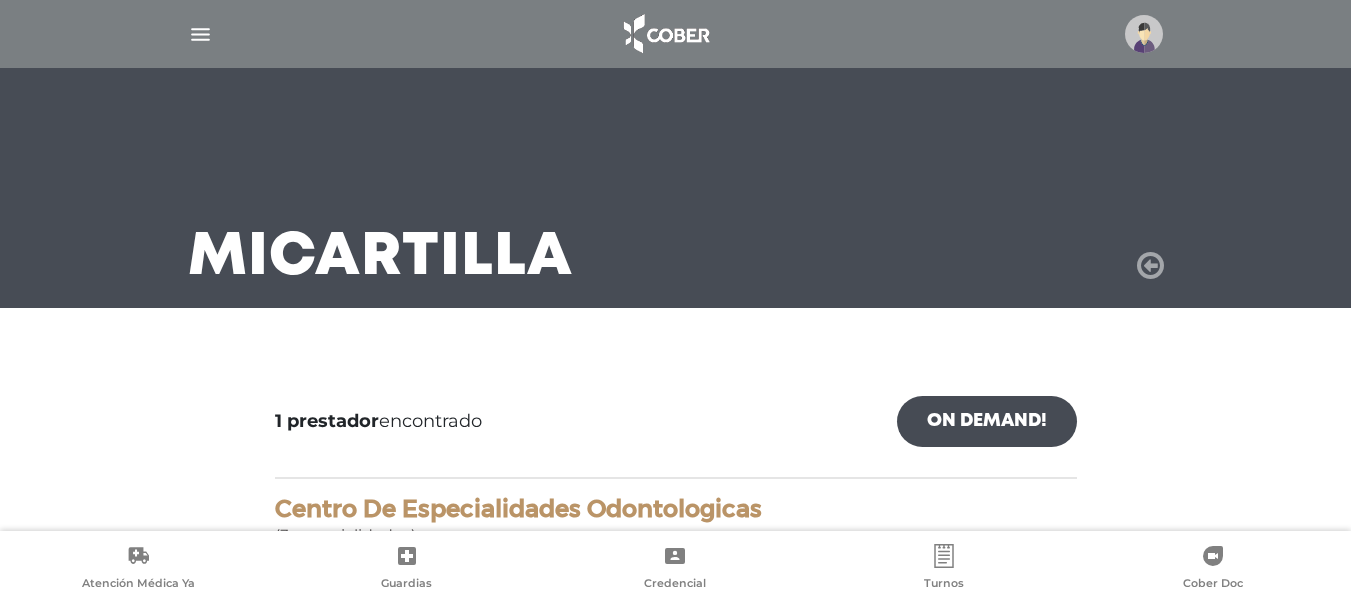 click at bounding box center [1150, 266] 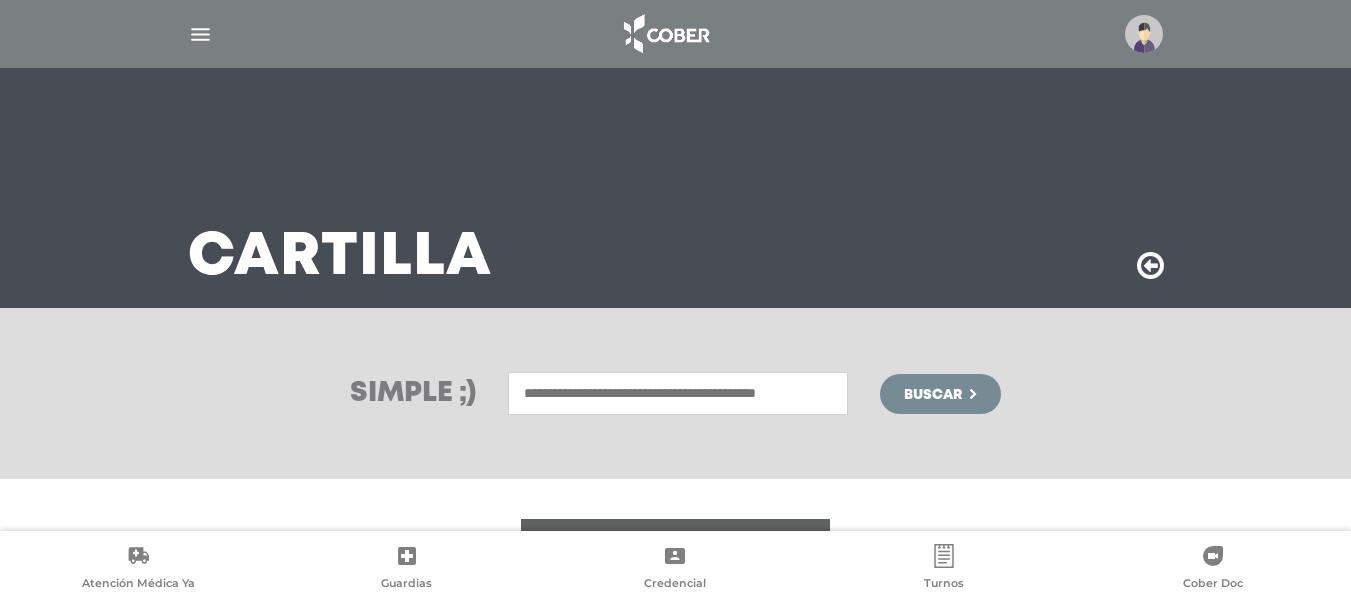 scroll, scrollTop: 0, scrollLeft: 0, axis: both 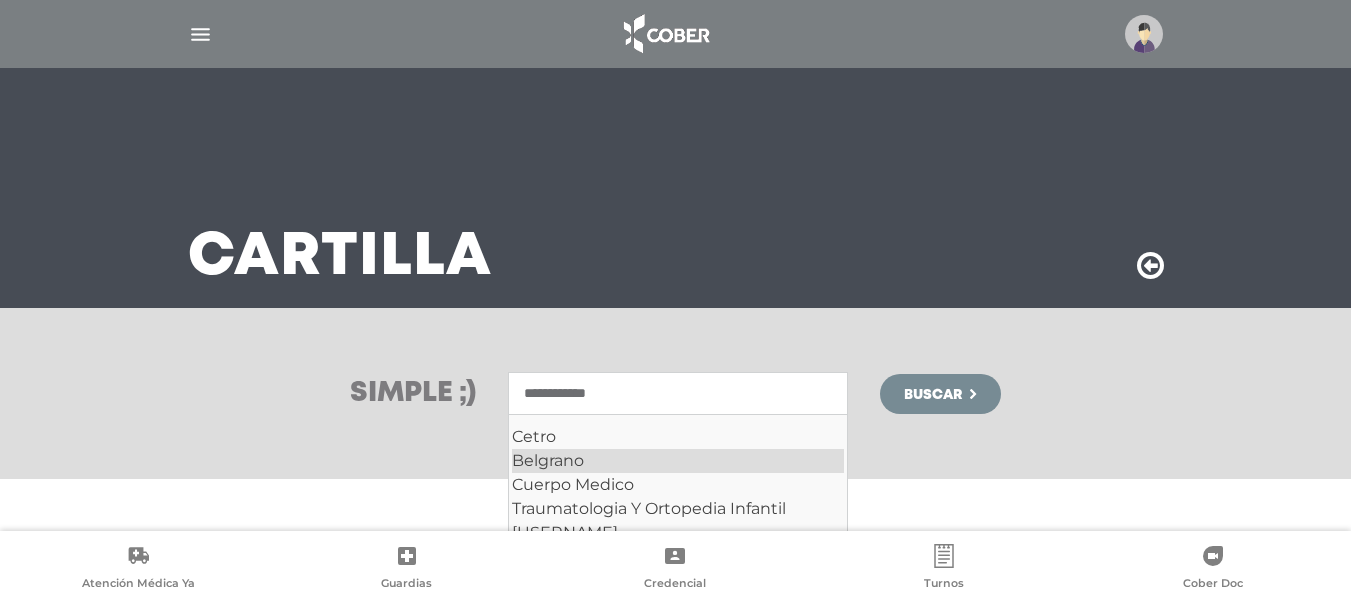 click on "Belgrano" at bounding box center [678, 461] 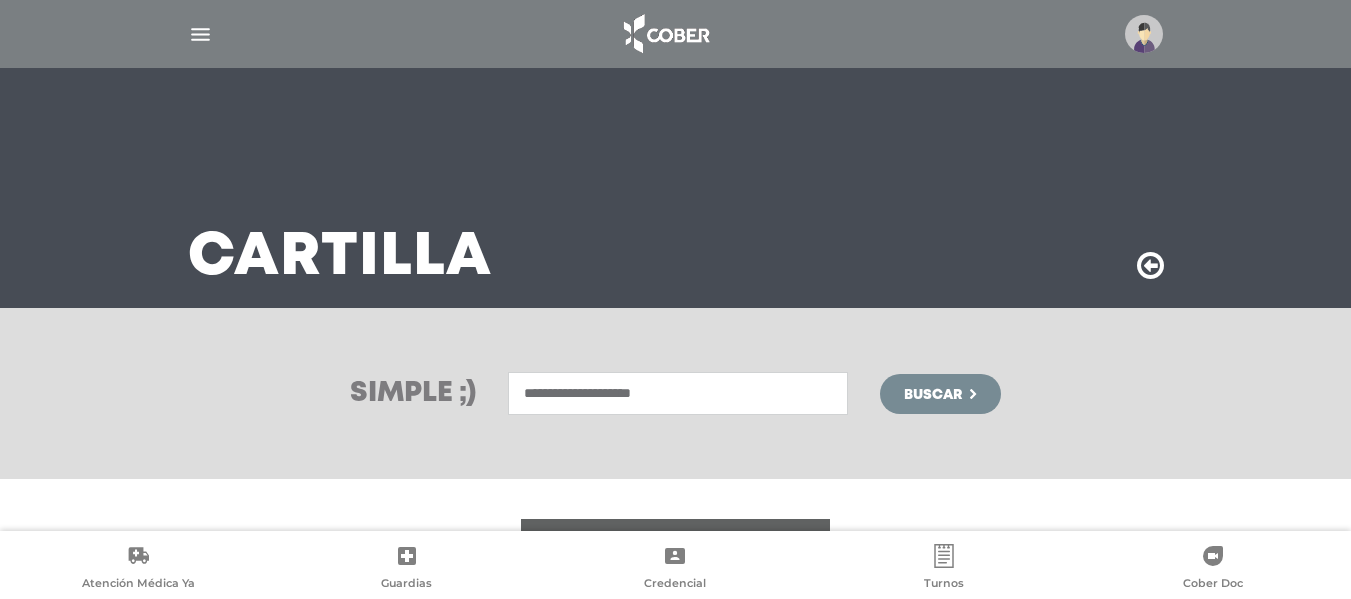 type on "**********" 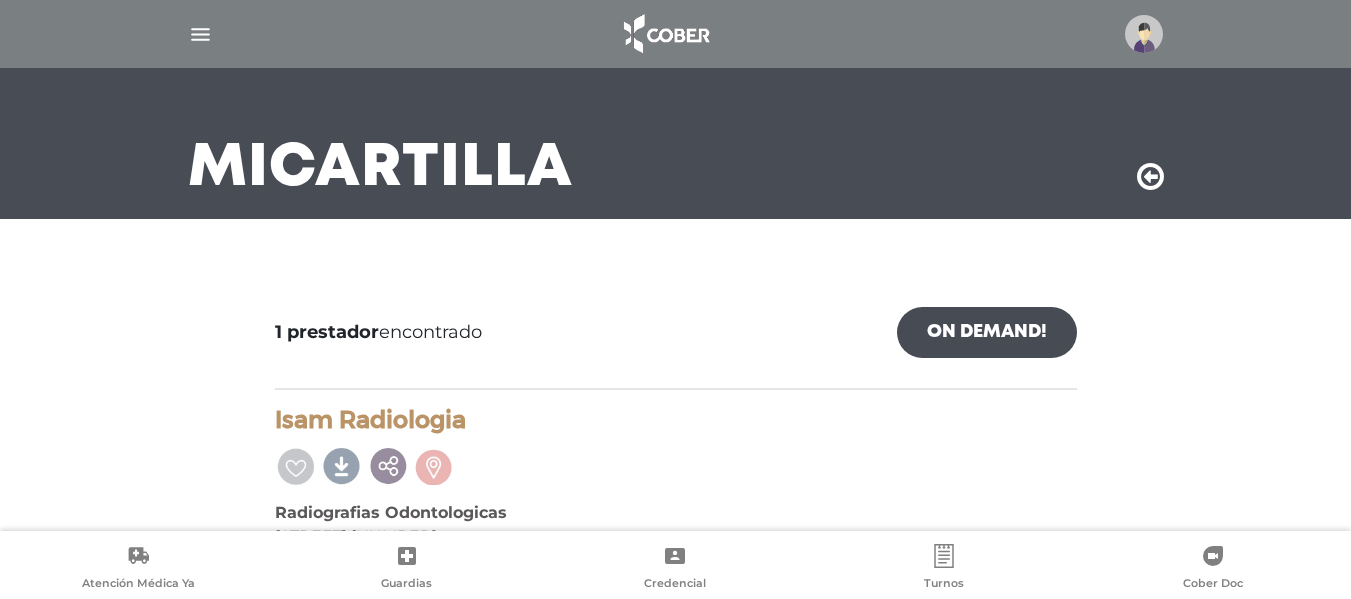 scroll, scrollTop: 0, scrollLeft: 0, axis: both 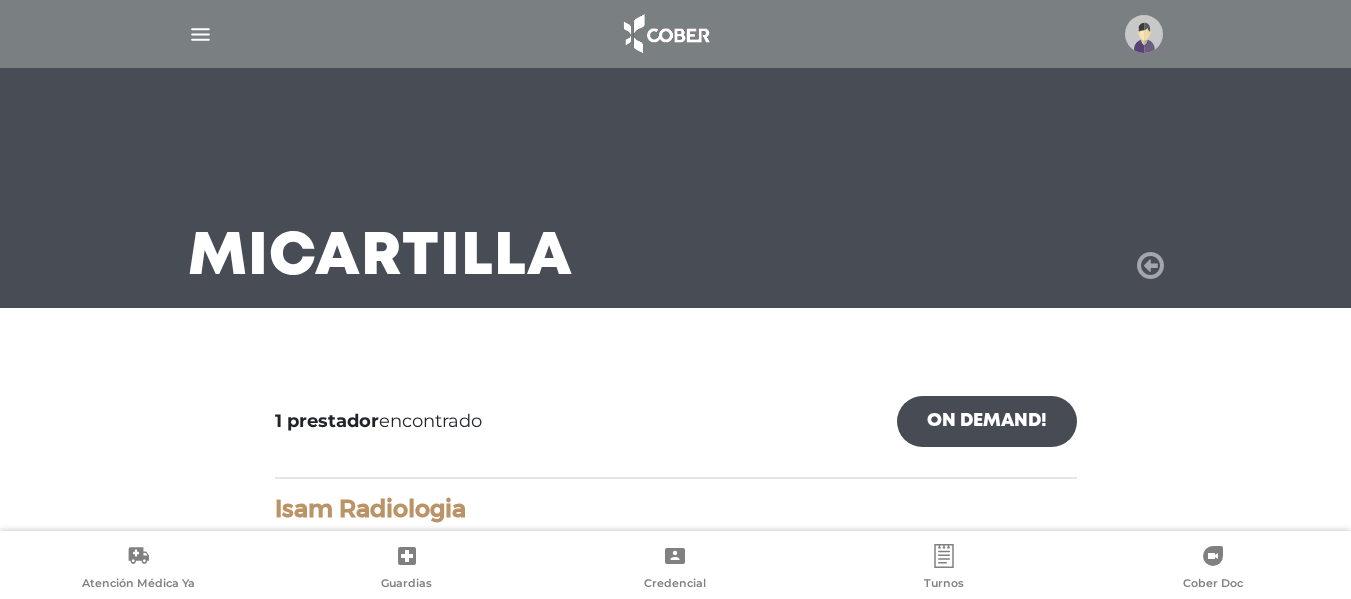 click at bounding box center [1150, 266] 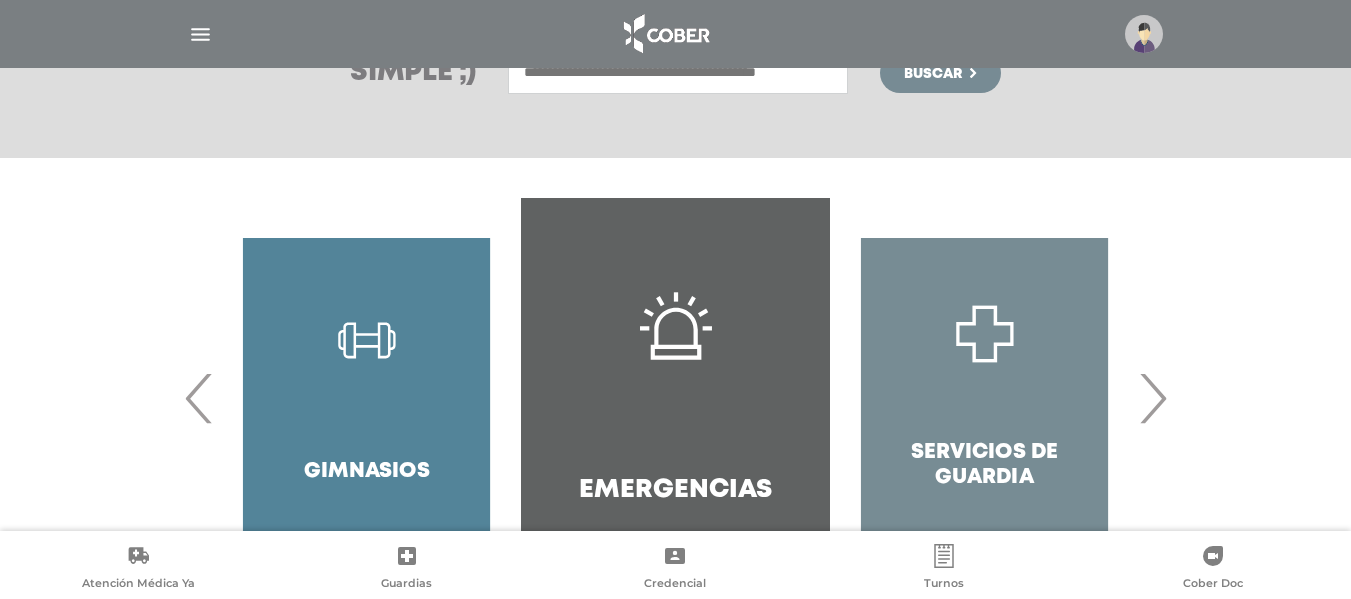 scroll, scrollTop: 400, scrollLeft: 0, axis: vertical 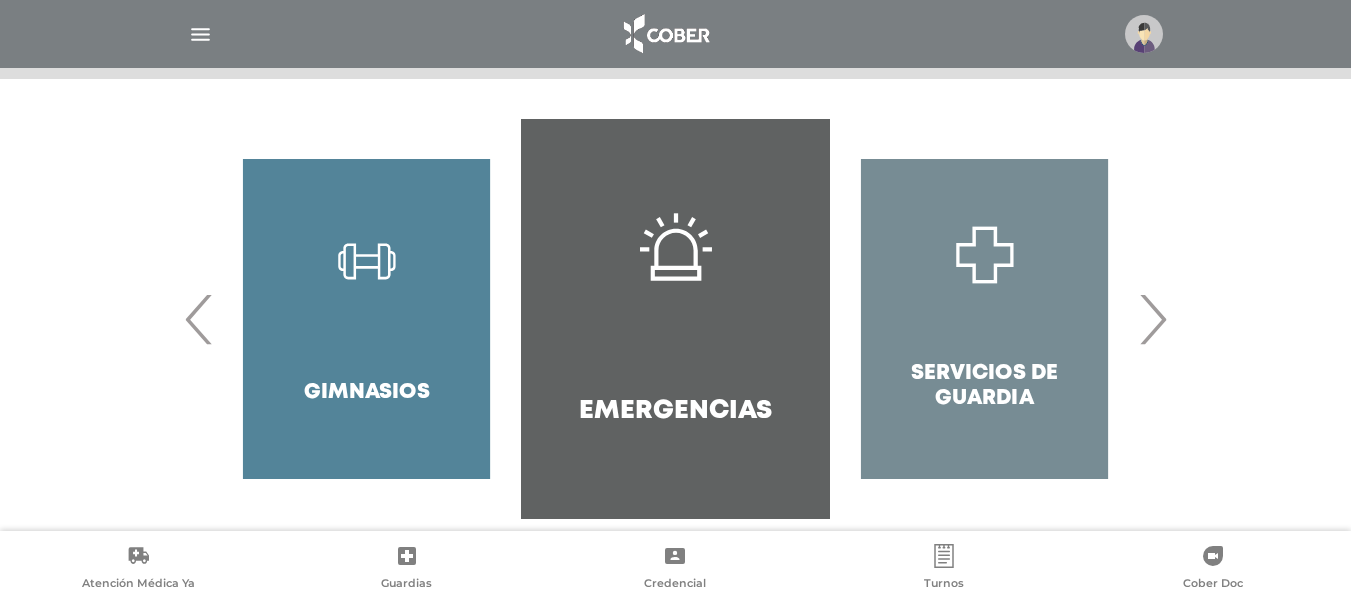 click on "›" at bounding box center [1152, 319] 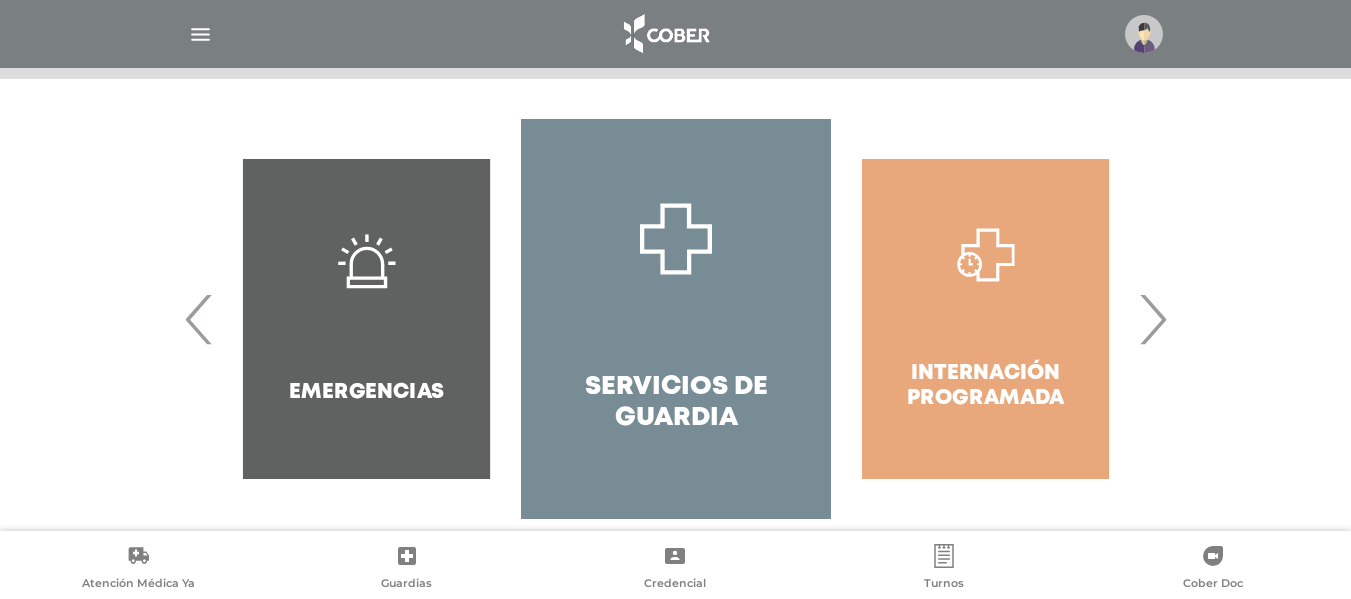 click on "›" at bounding box center [1152, 319] 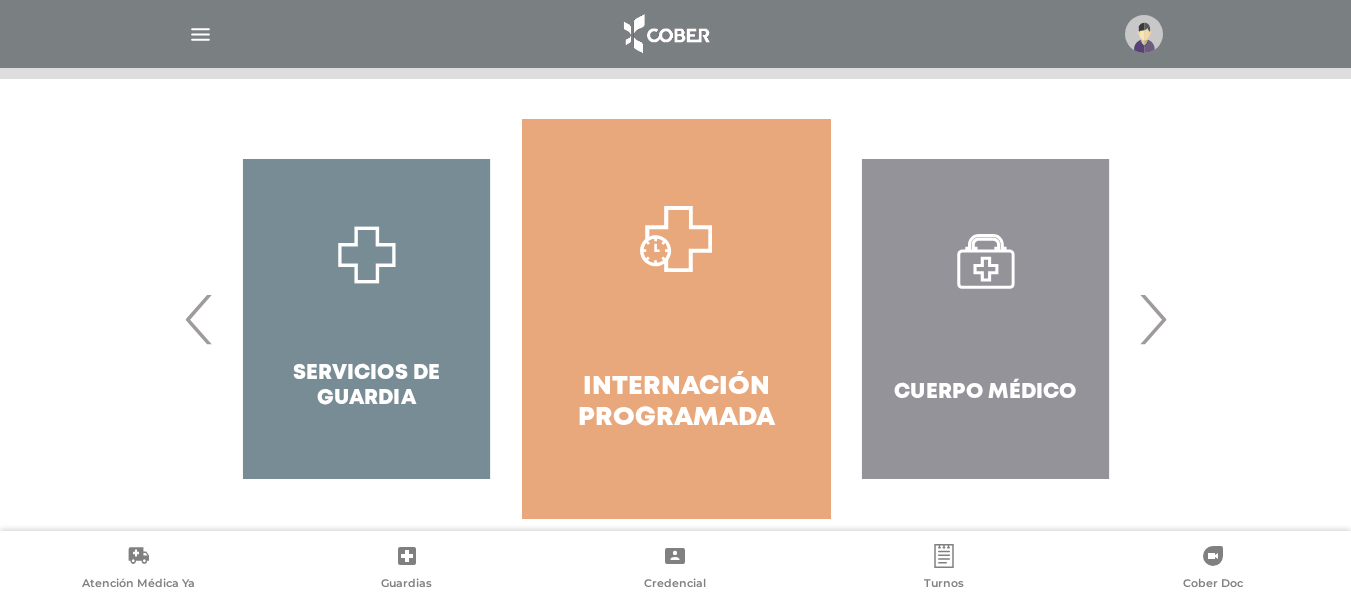 click on "›" at bounding box center (1152, 319) 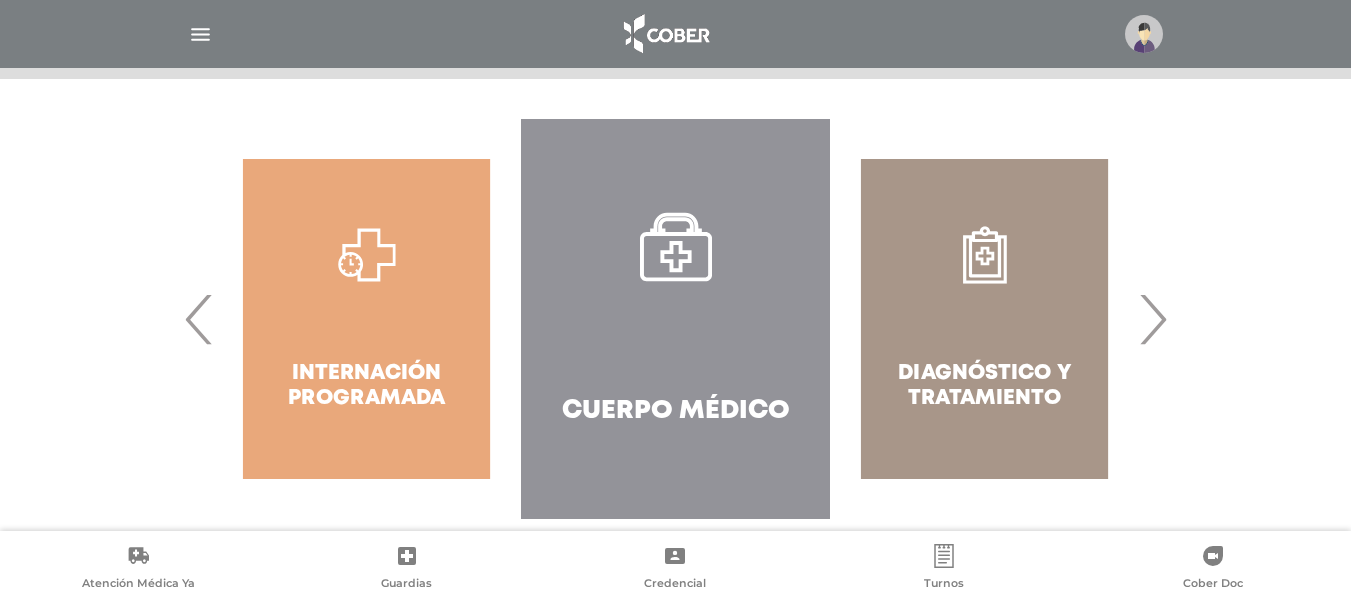 click on "›" at bounding box center [1152, 319] 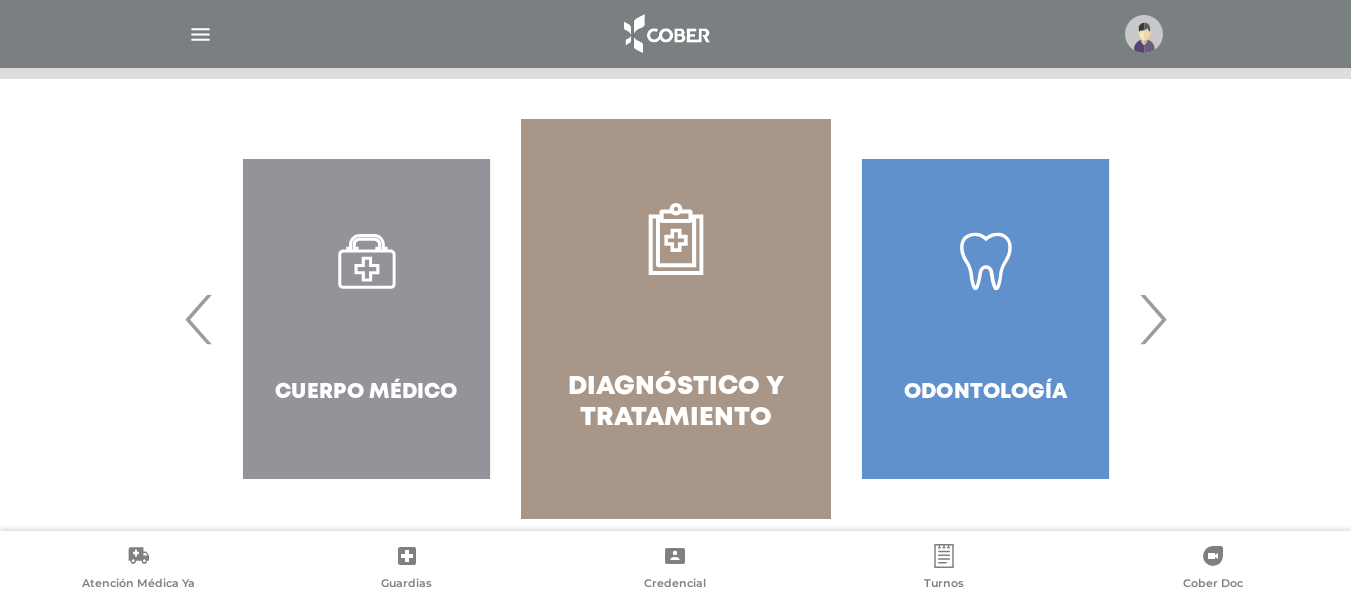 click on "›" at bounding box center [1152, 319] 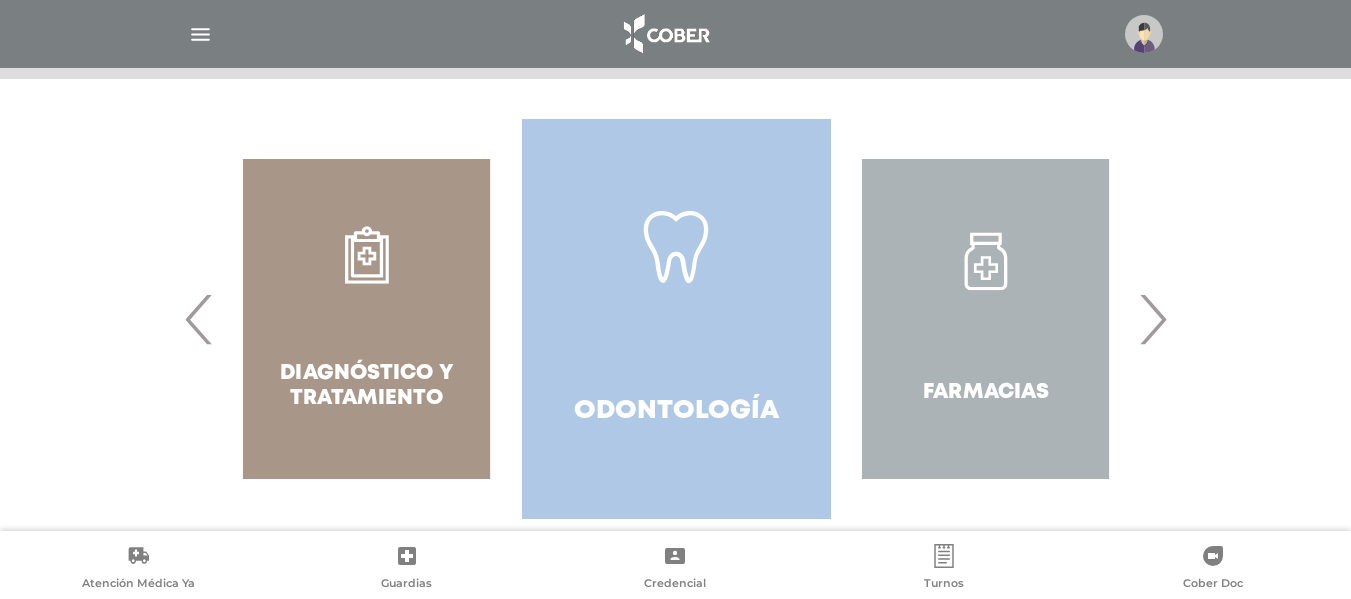 click on "Odontología" at bounding box center [676, 319] 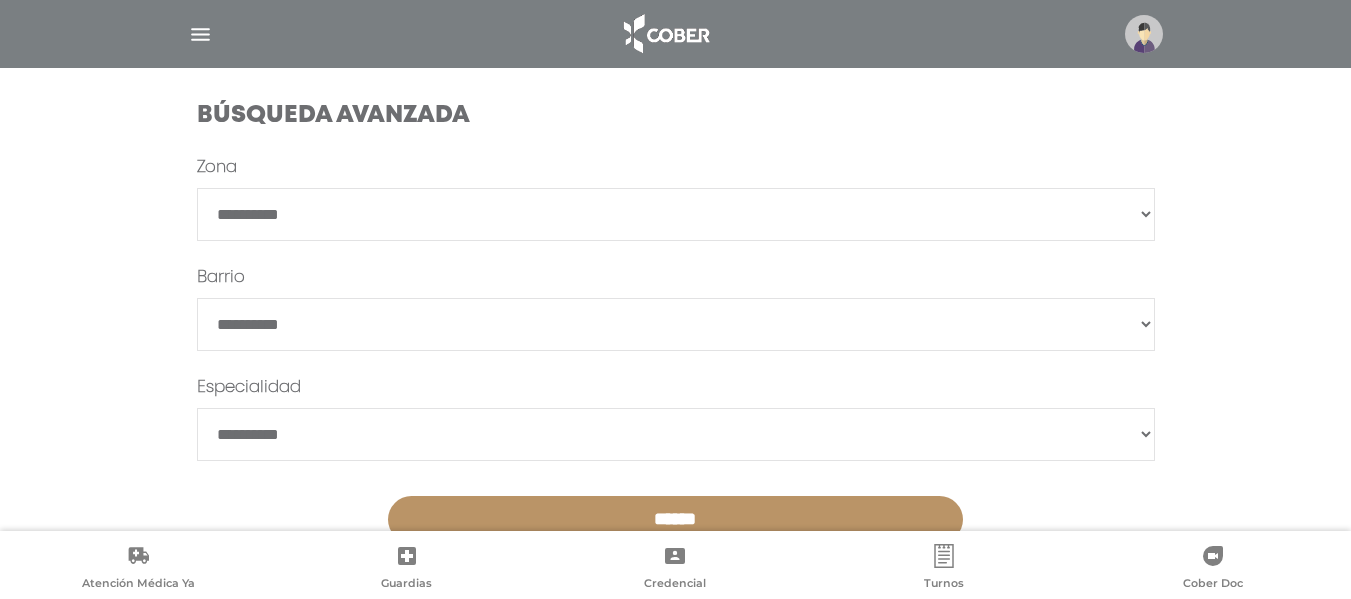scroll, scrollTop: 652, scrollLeft: 0, axis: vertical 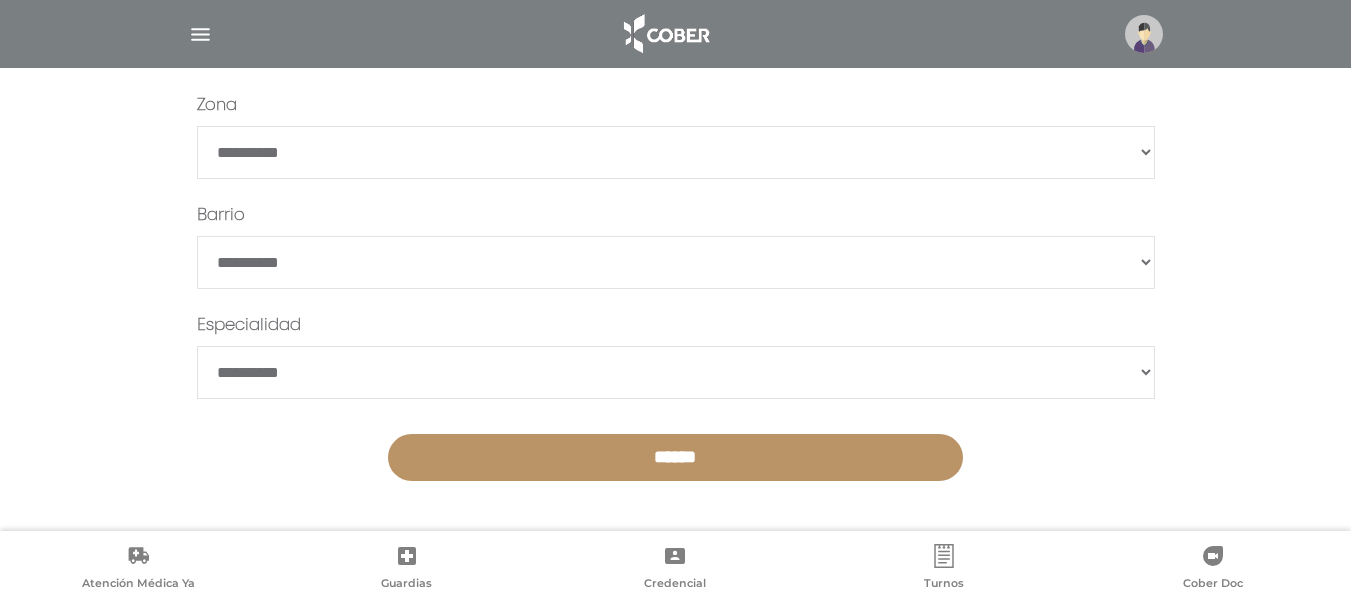 click on "**********" at bounding box center [676, 372] 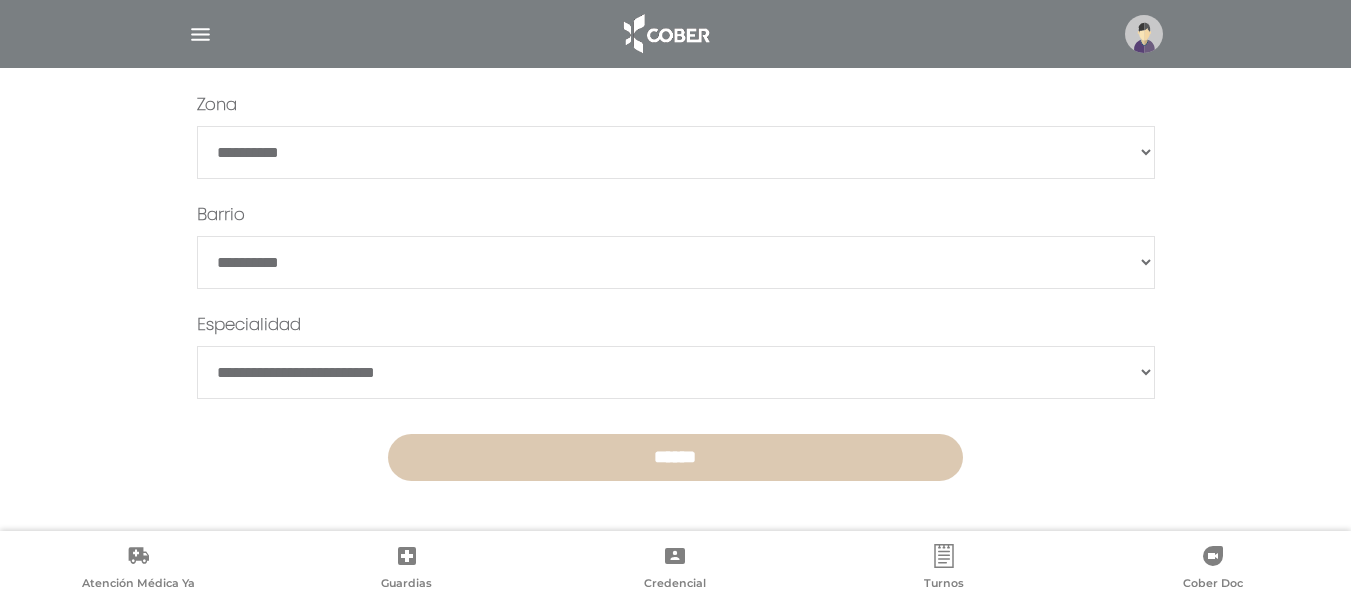 click on "******" at bounding box center [675, 457] 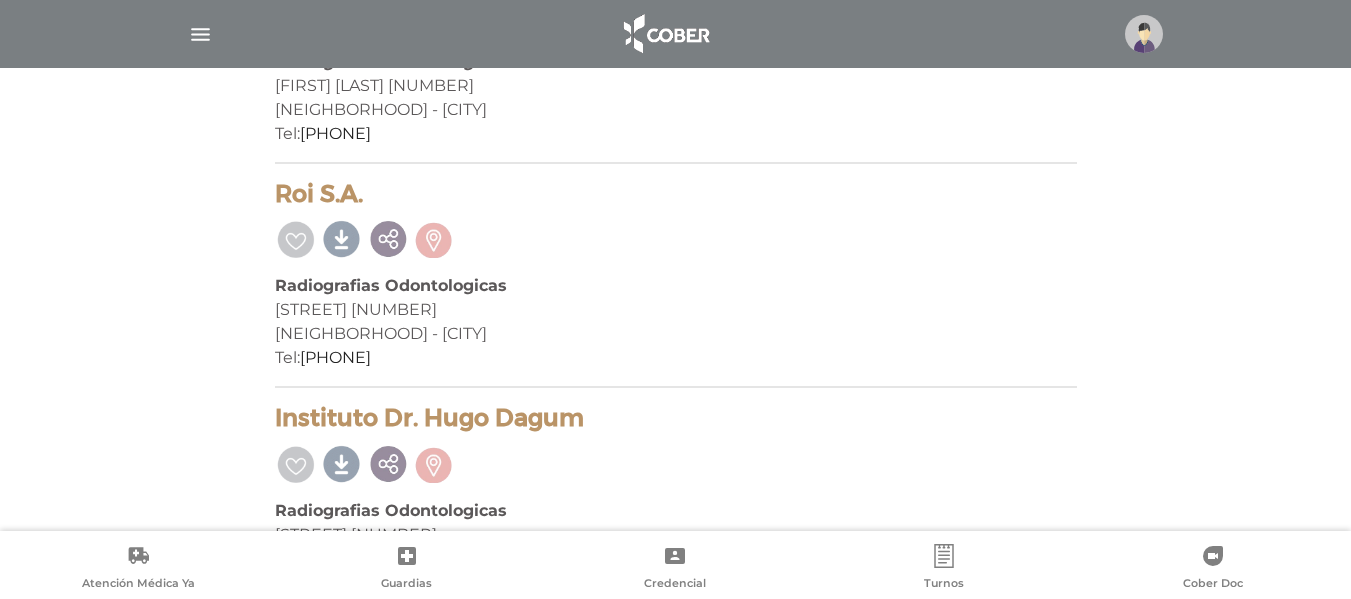 scroll, scrollTop: 1841, scrollLeft: 0, axis: vertical 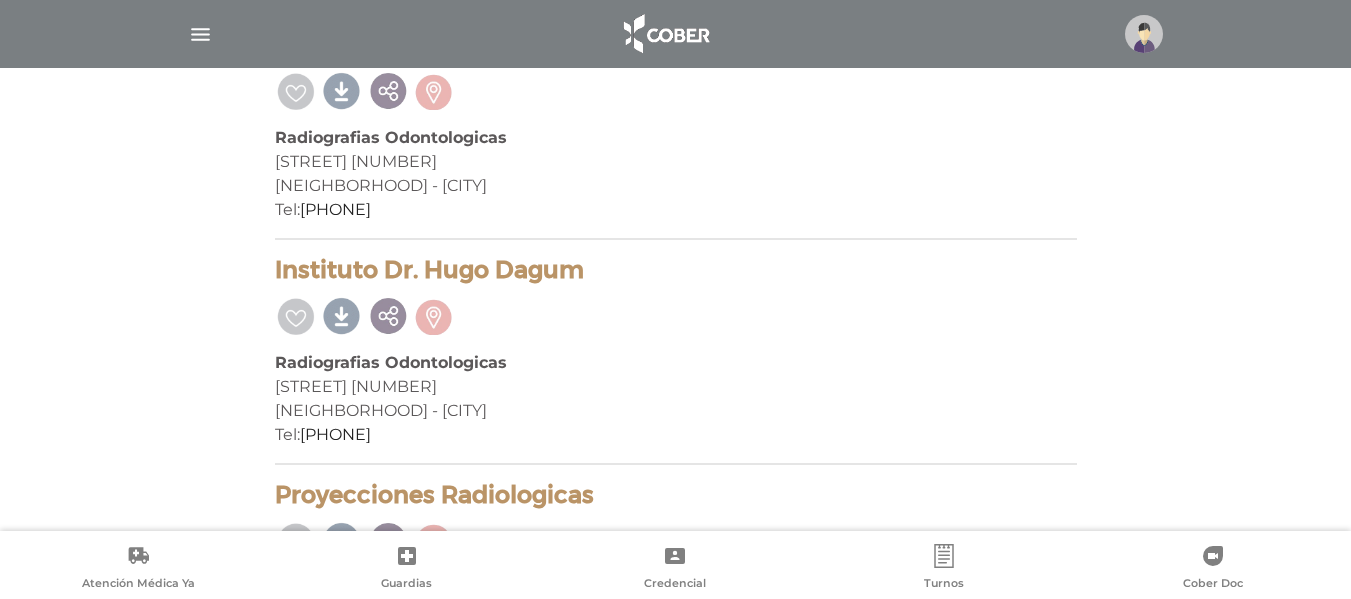 click at bounding box center (434, 314) 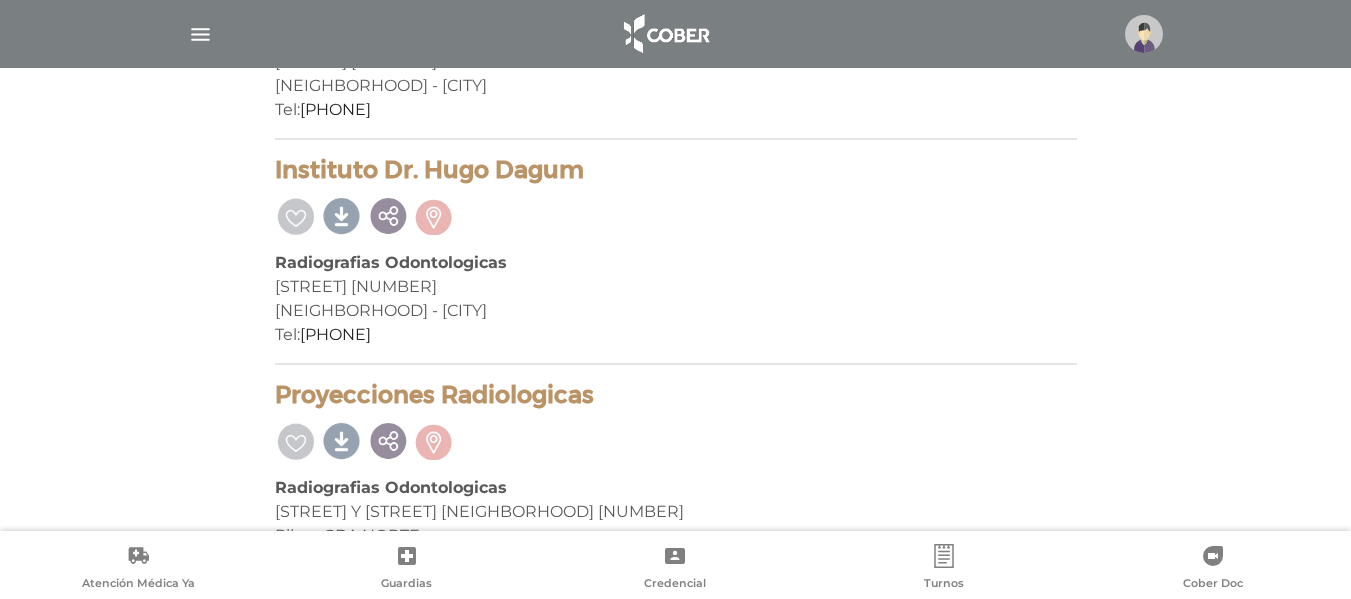 scroll, scrollTop: 1841, scrollLeft: 0, axis: vertical 